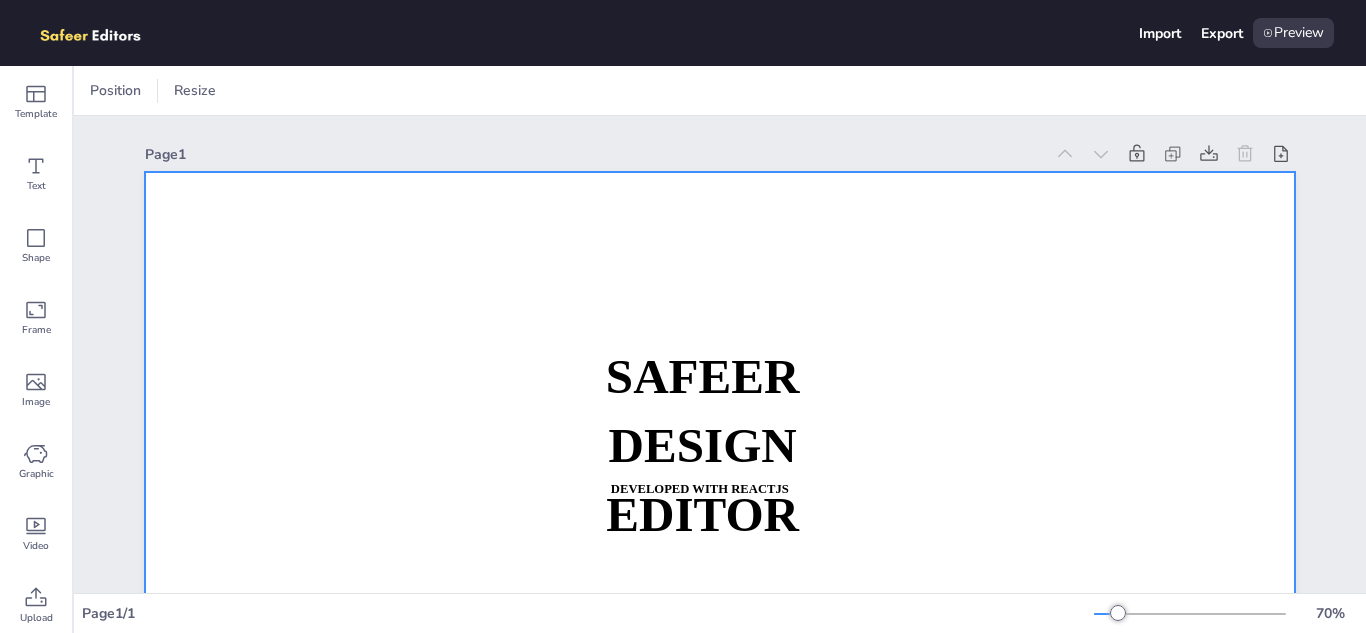 scroll, scrollTop: 0, scrollLeft: 0, axis: both 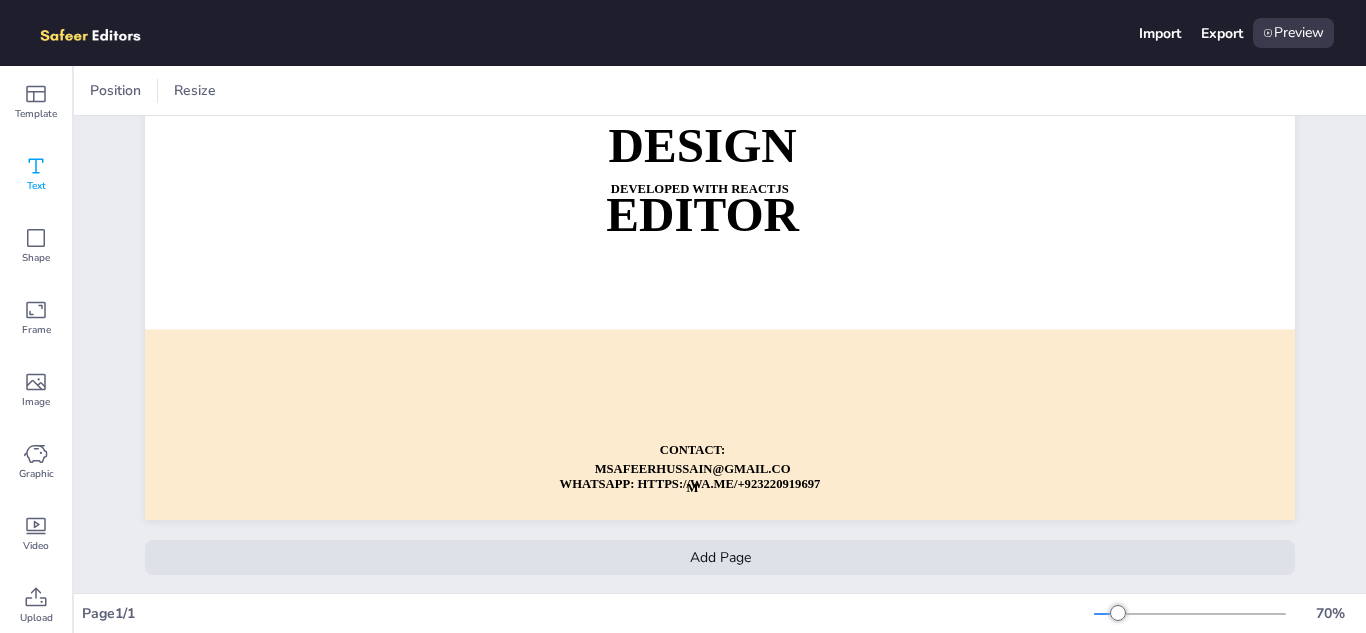 click on "Text" at bounding box center [36, 174] 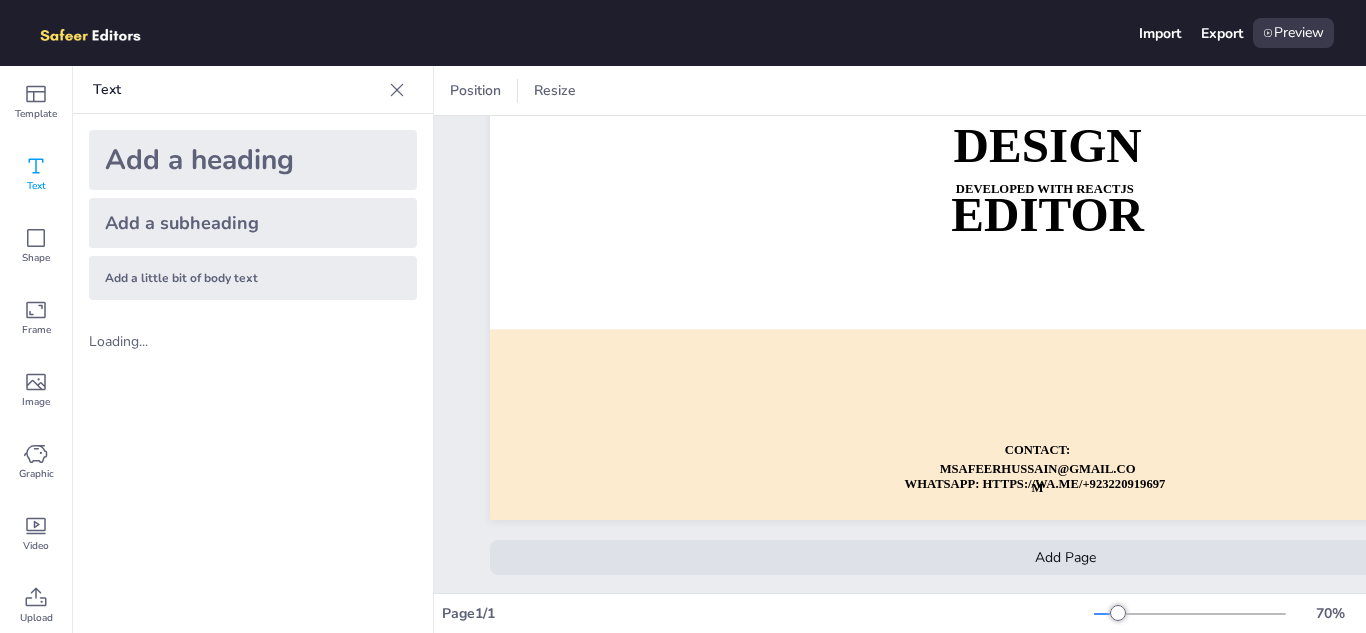 click on "Add a heading" at bounding box center [253, 160] 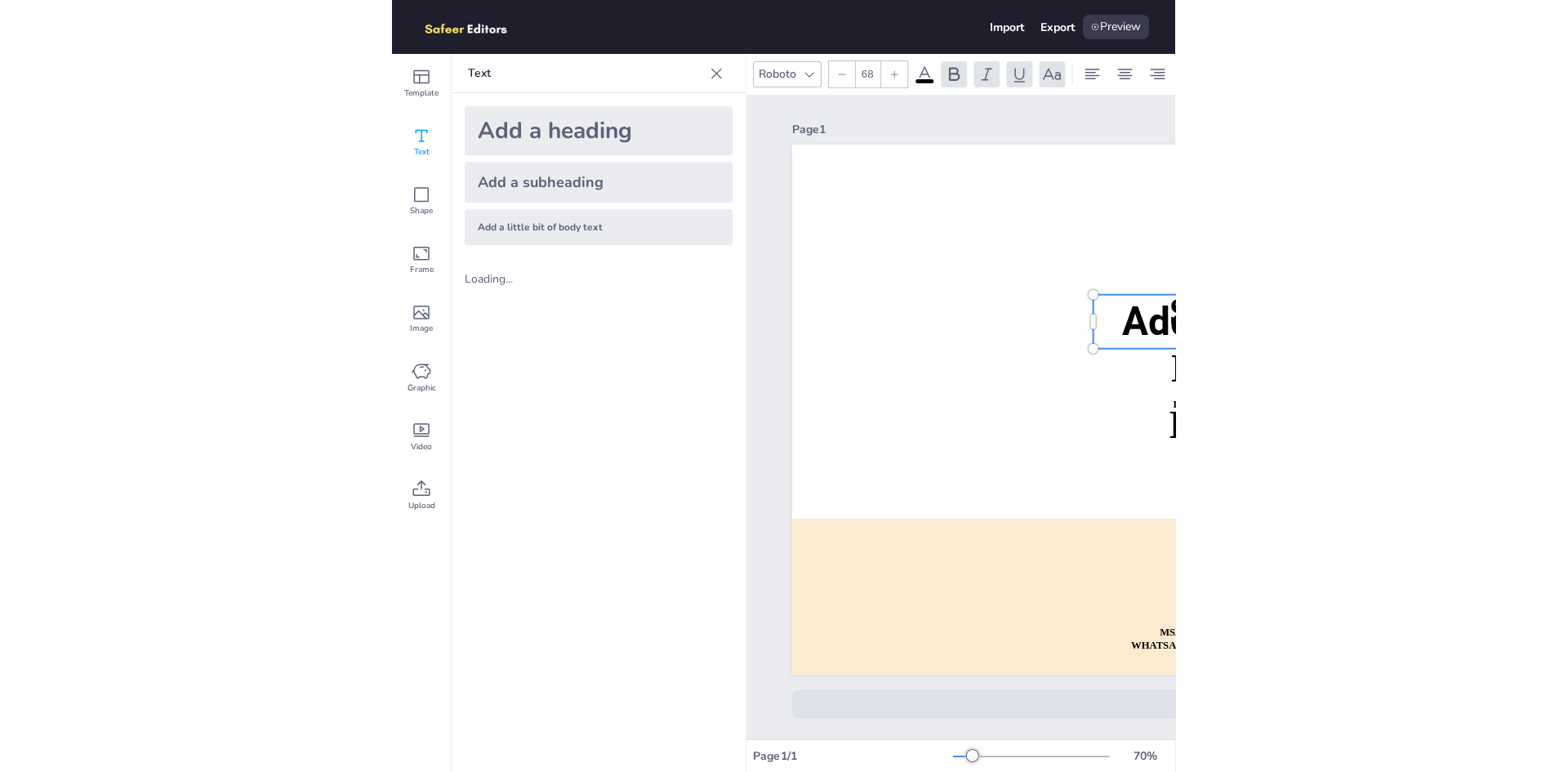 scroll, scrollTop: 4, scrollLeft: 0, axis: vertical 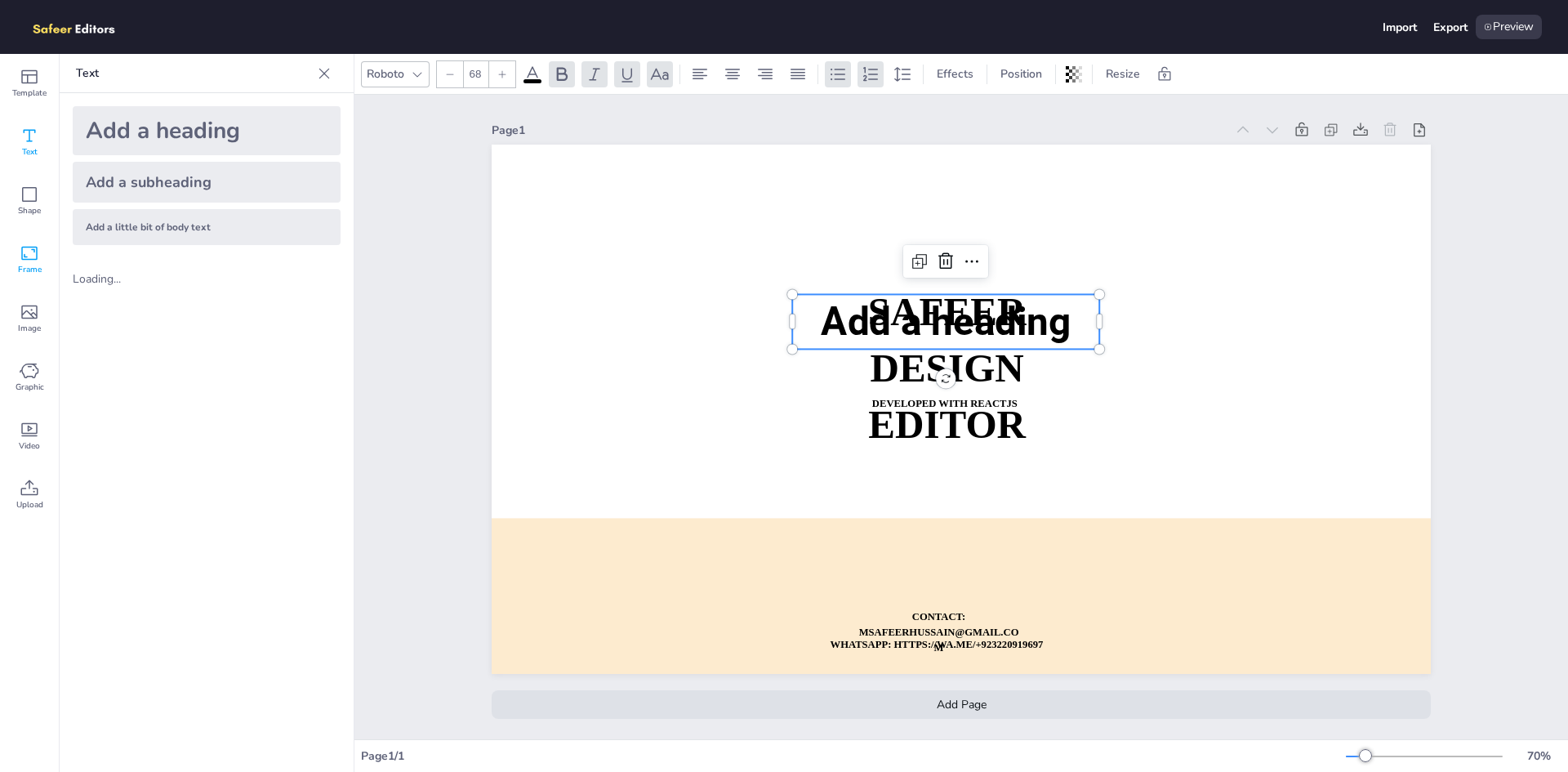 click on "Frame" at bounding box center (29, 260) 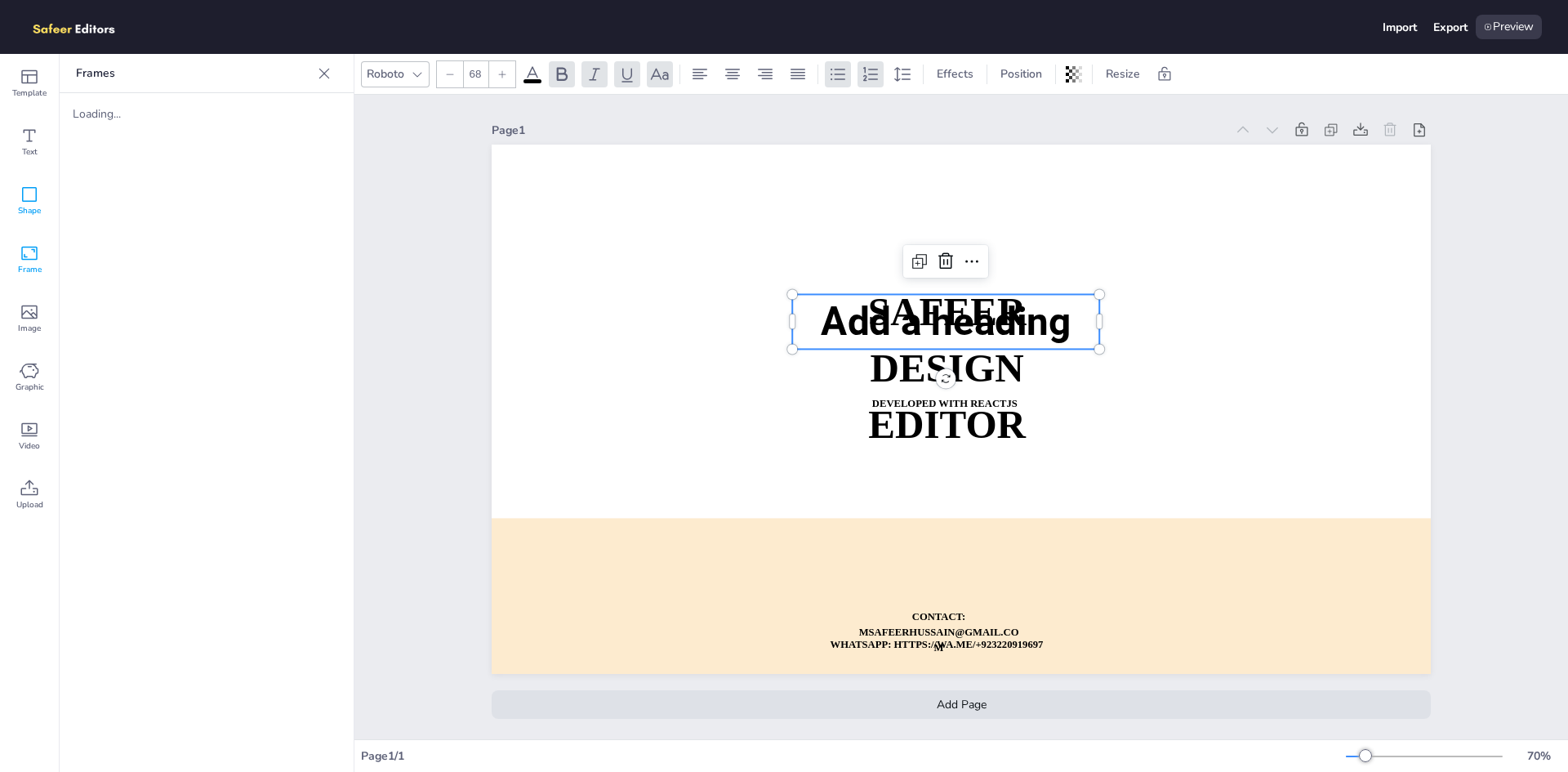 click on "Shape" at bounding box center (29, 211) 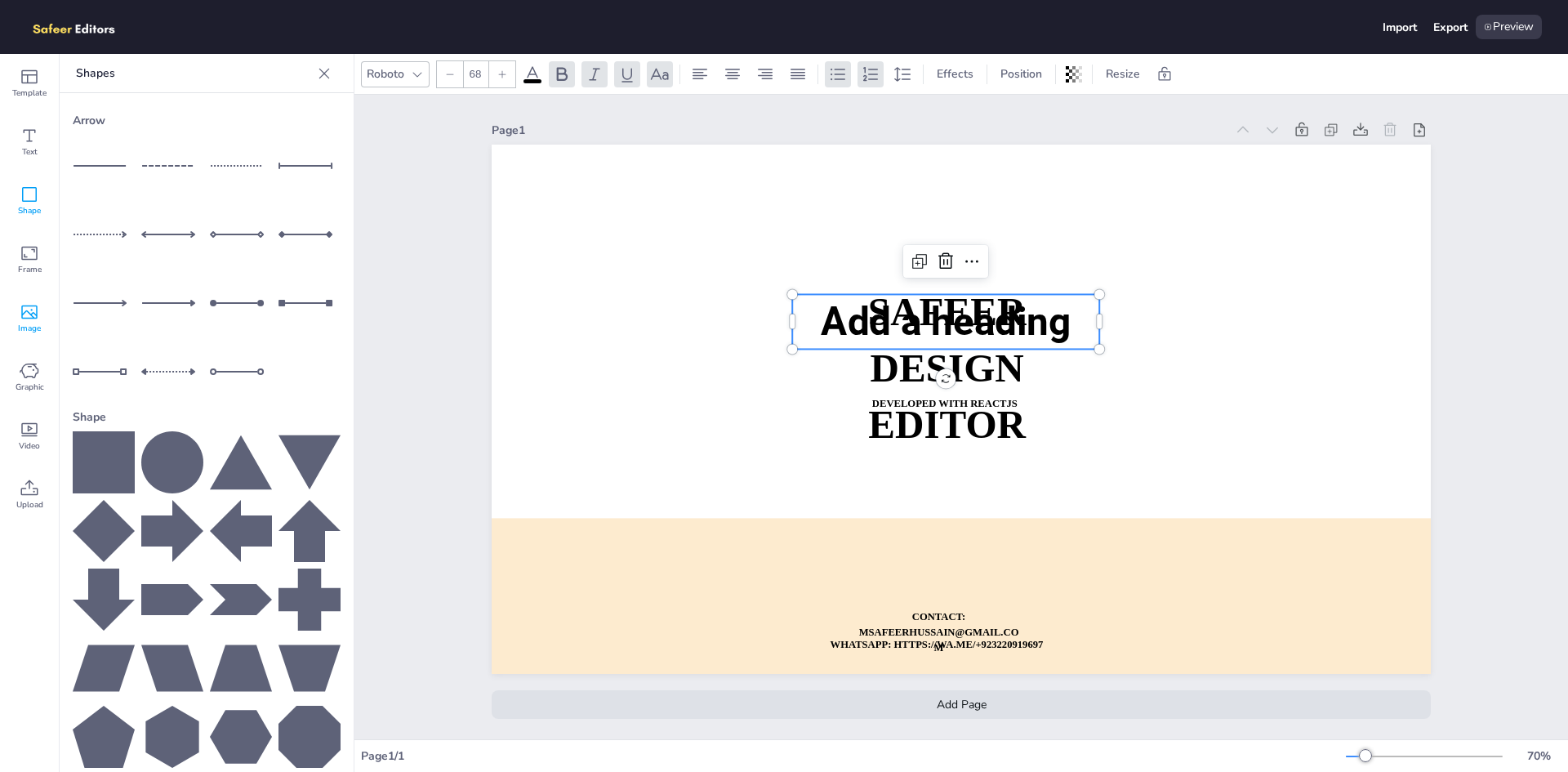 click 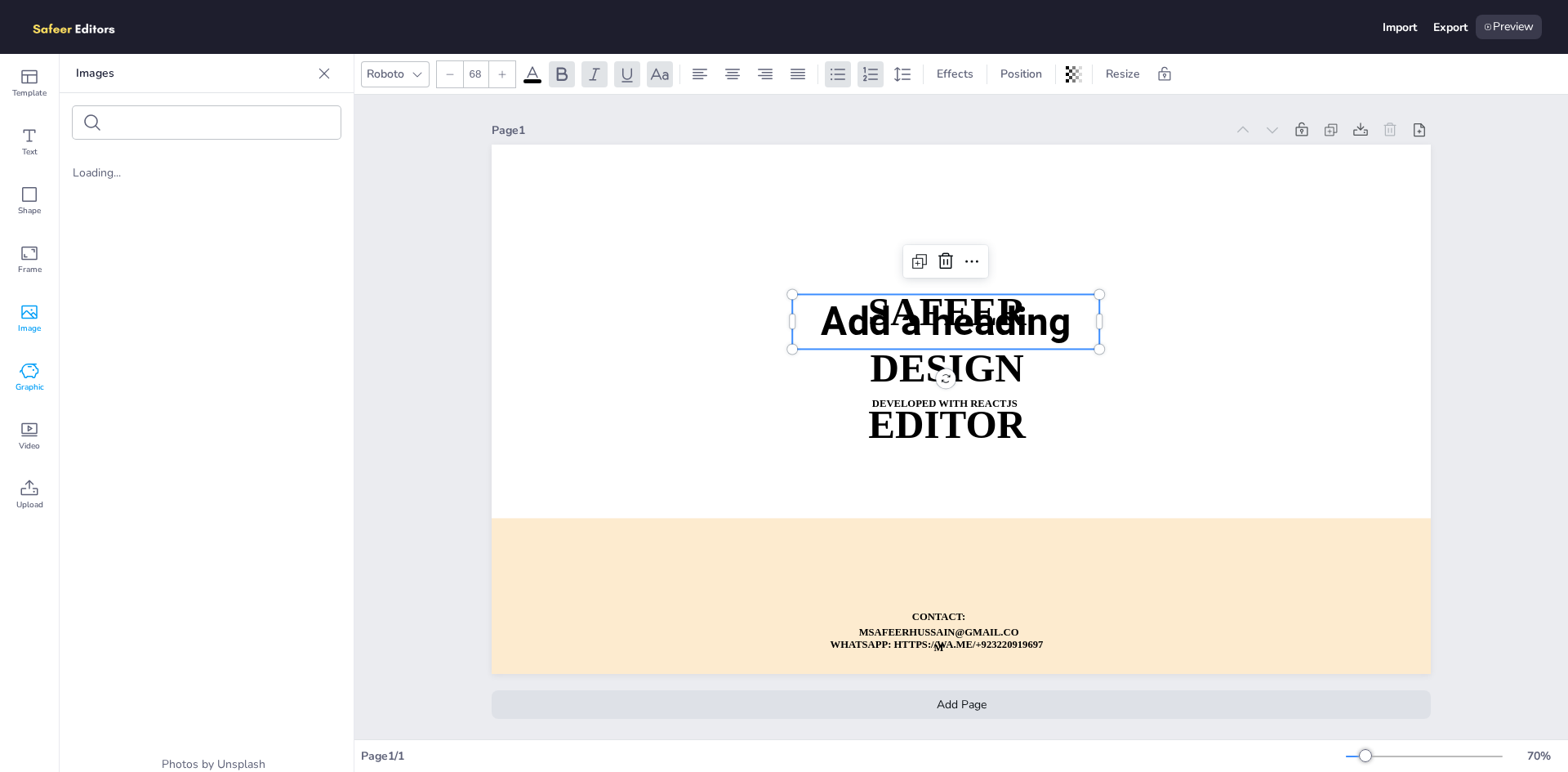 click on "Graphic" at bounding box center [29, 387] 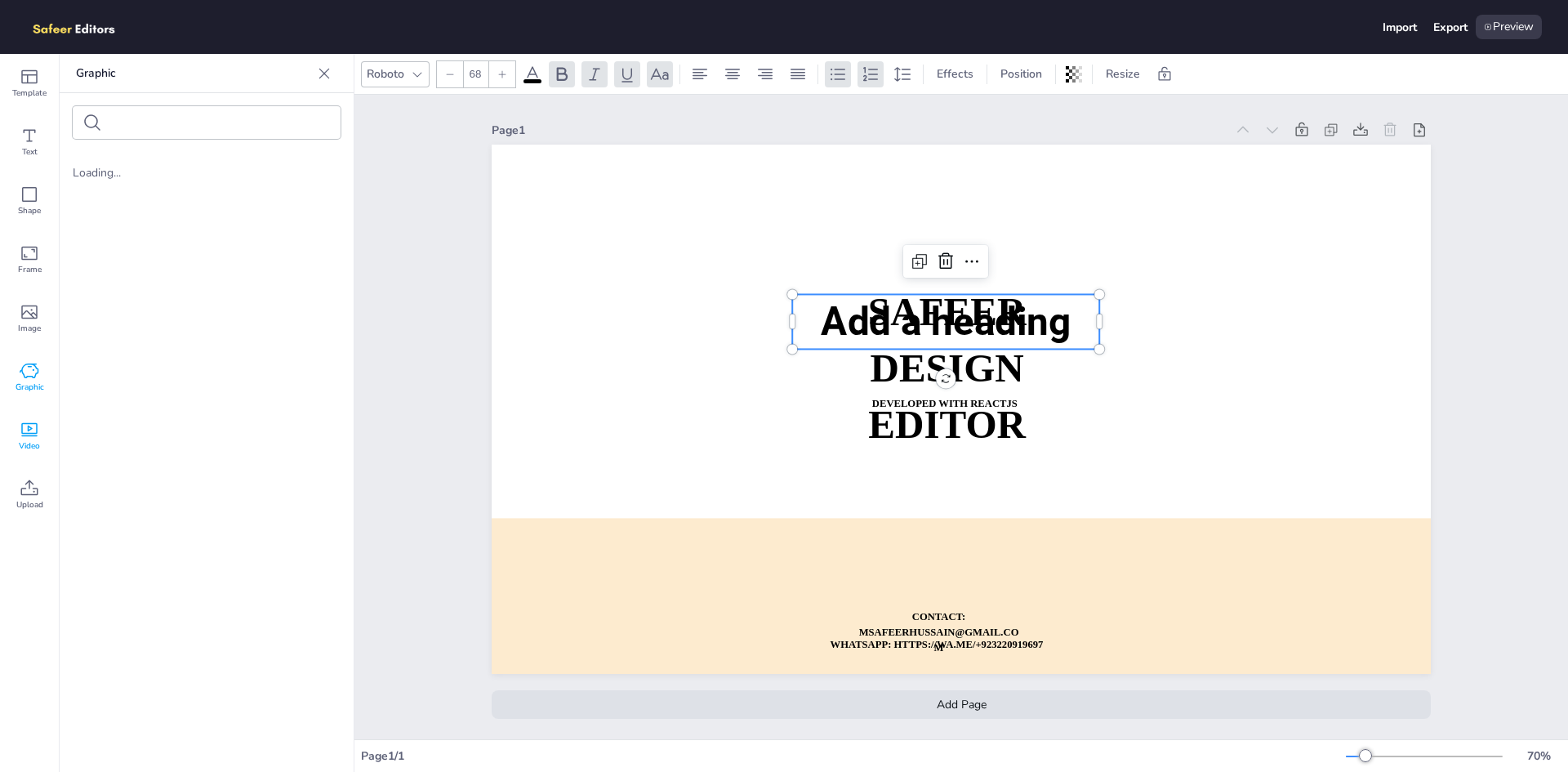click on "Video" at bounding box center [29, 446] 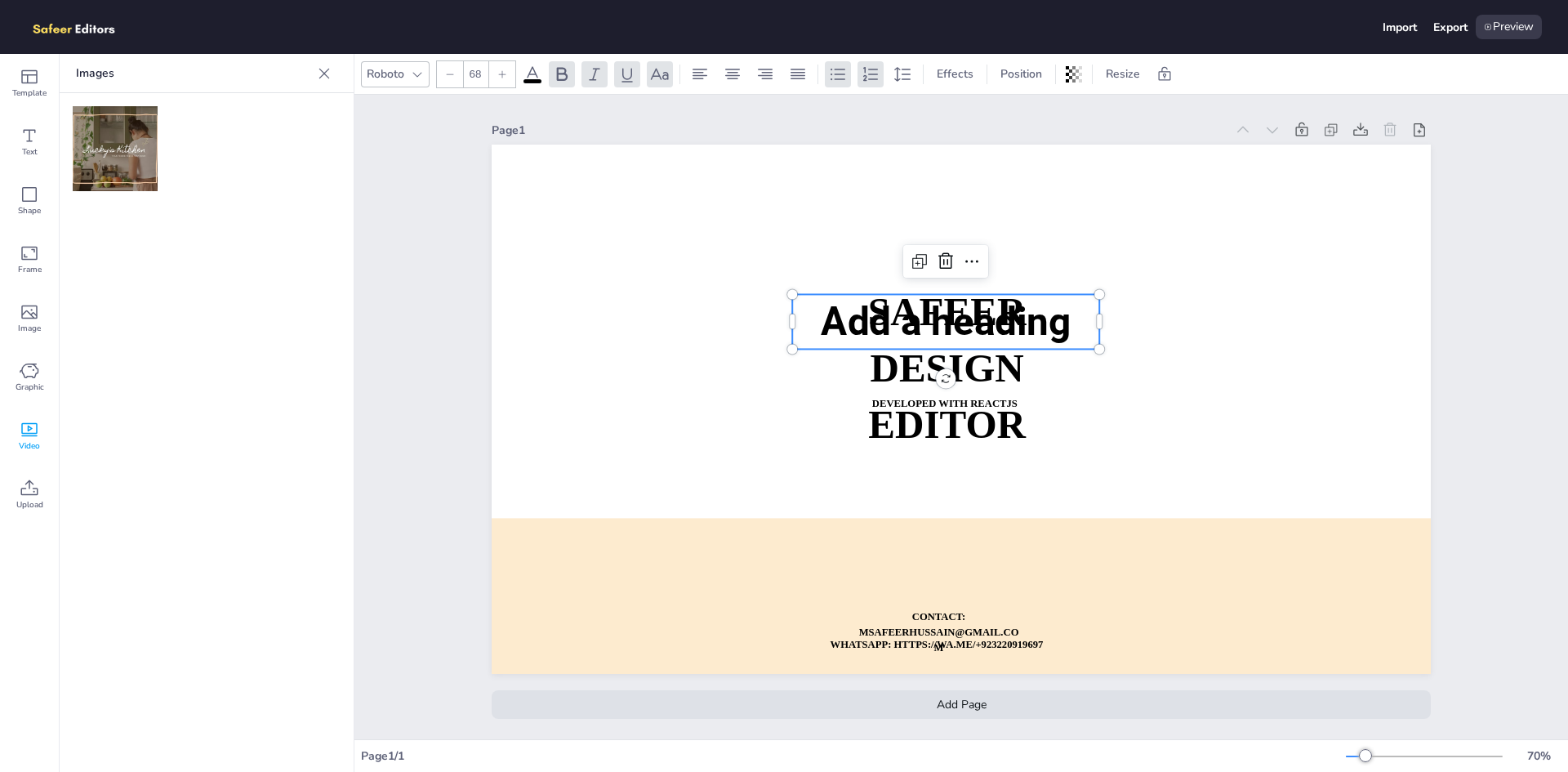 click at bounding box center [82, 27] 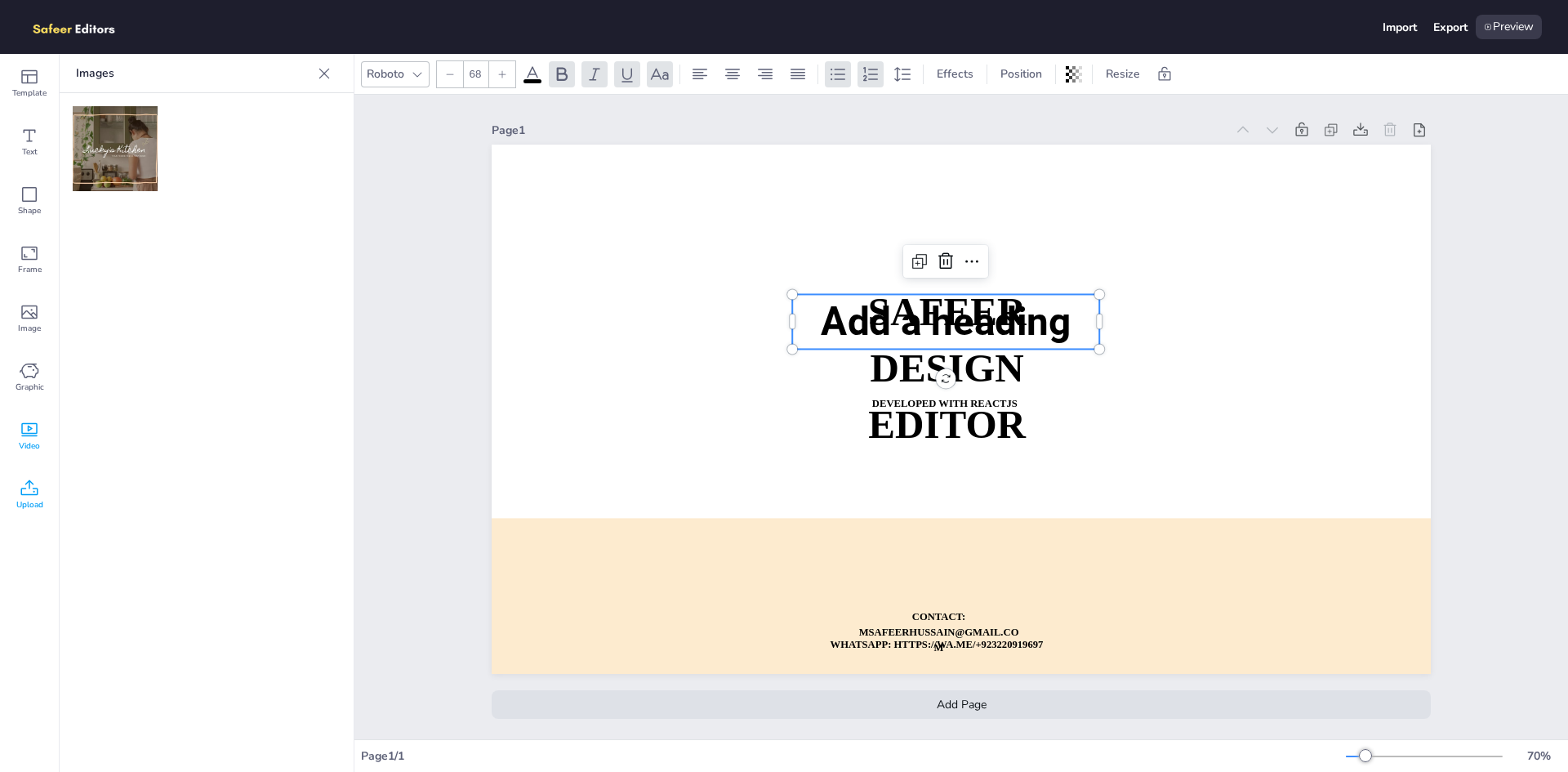 click 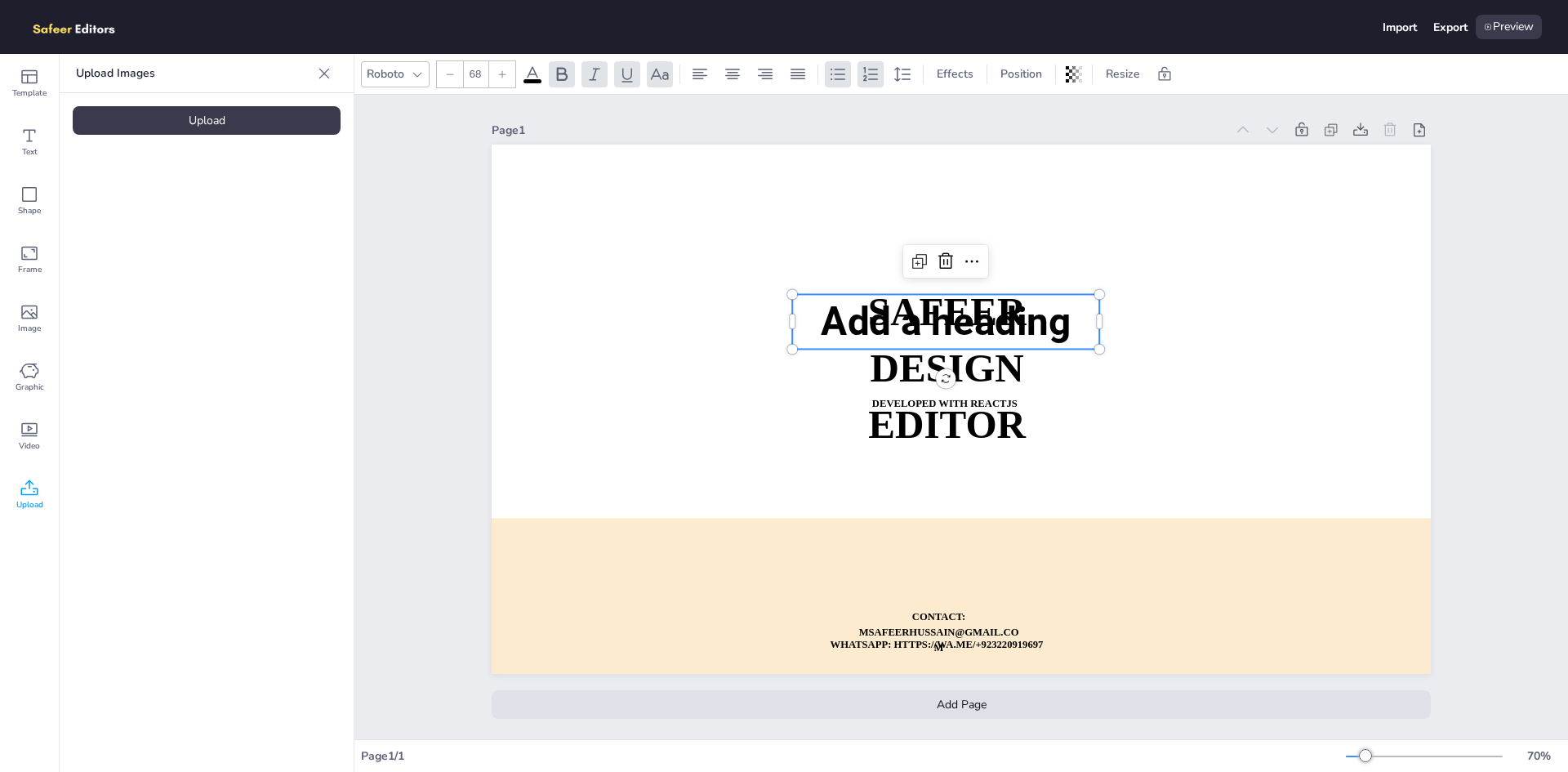click on "Upload" at bounding box center [207, 120] 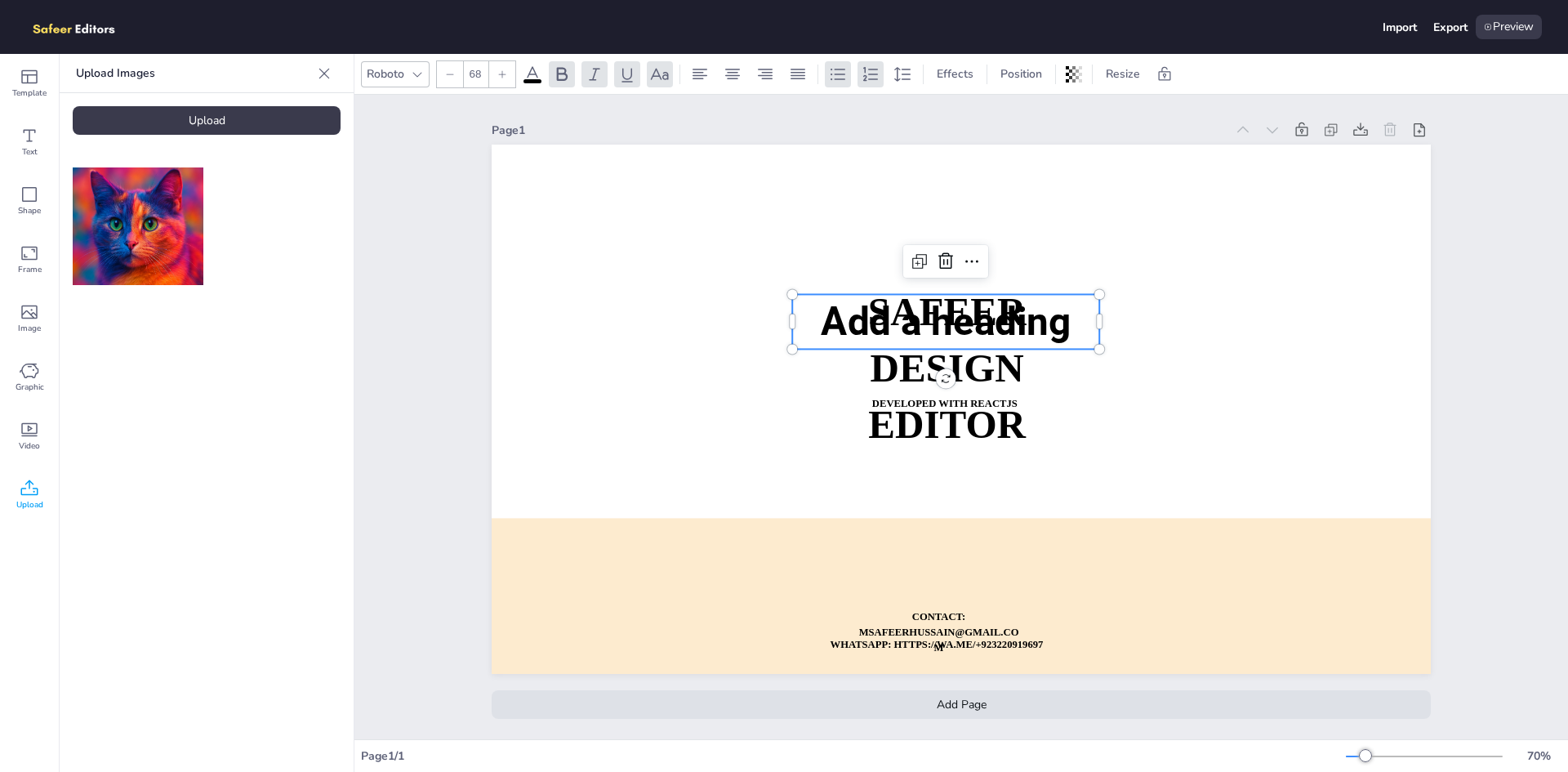 click at bounding box center (138, 226) 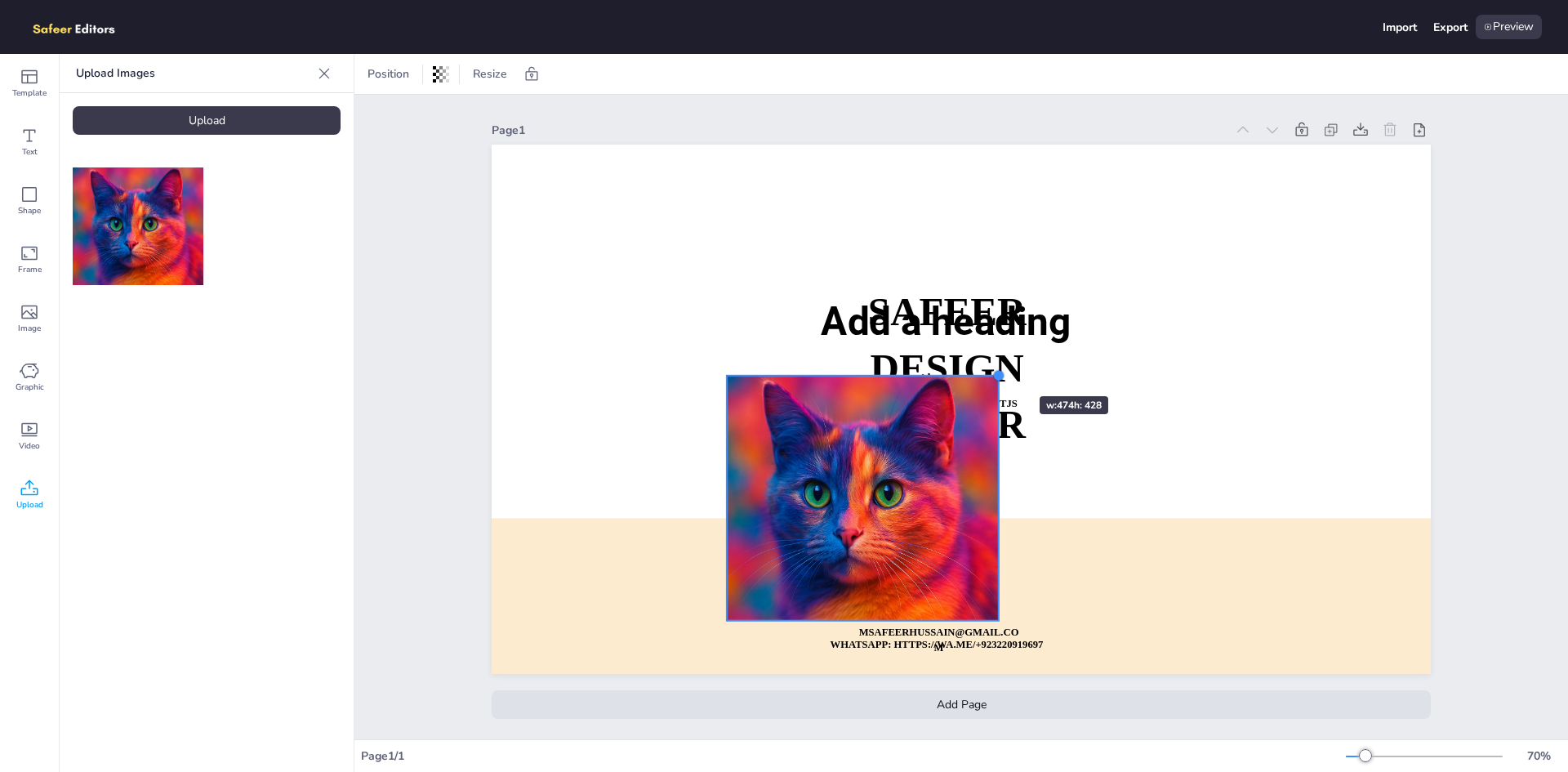 drag, startPoint x: 1190, startPoint y: 189, endPoint x: 987, endPoint y: 368, distance: 270.64737 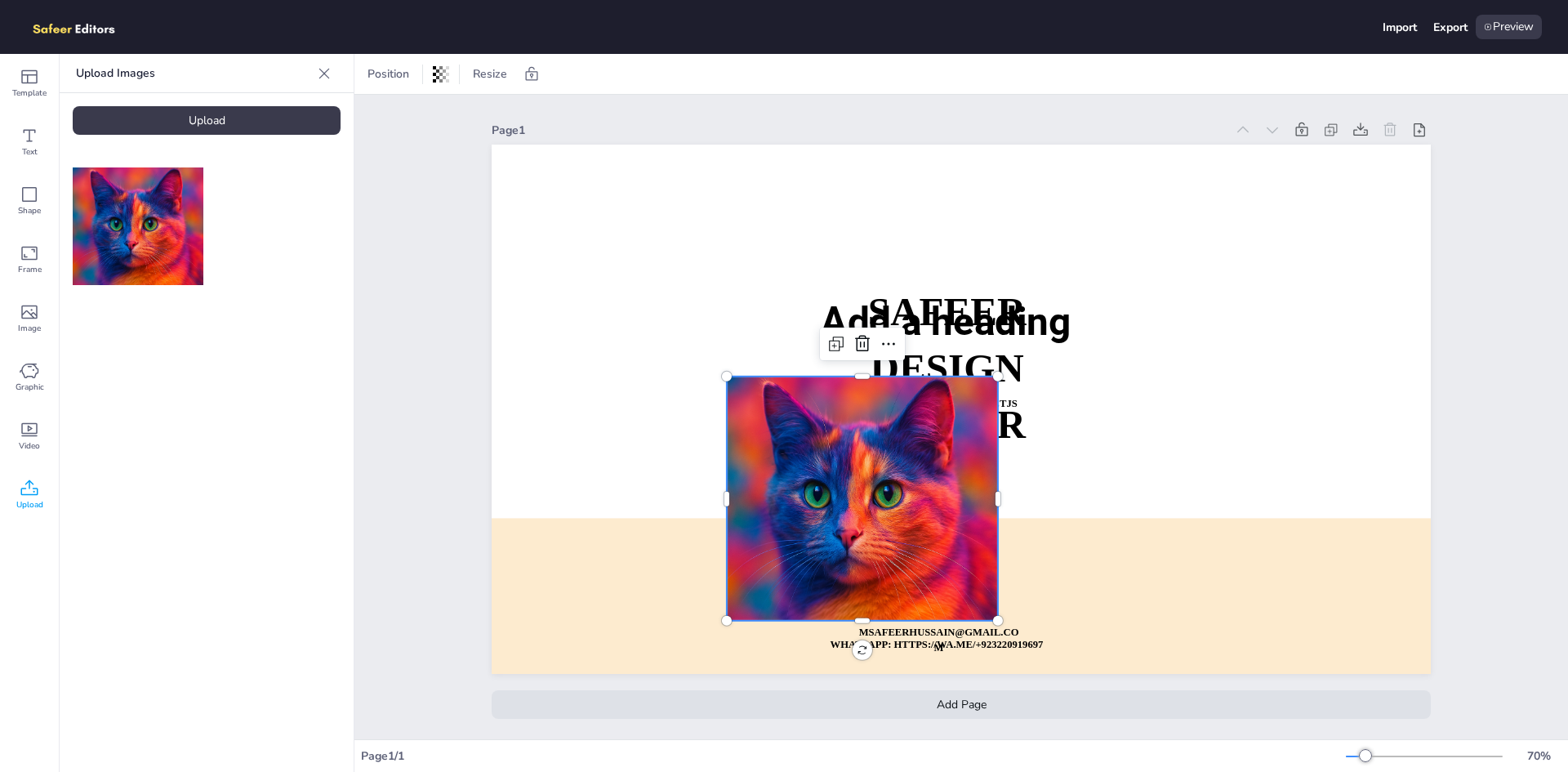 click at bounding box center [862, 498] 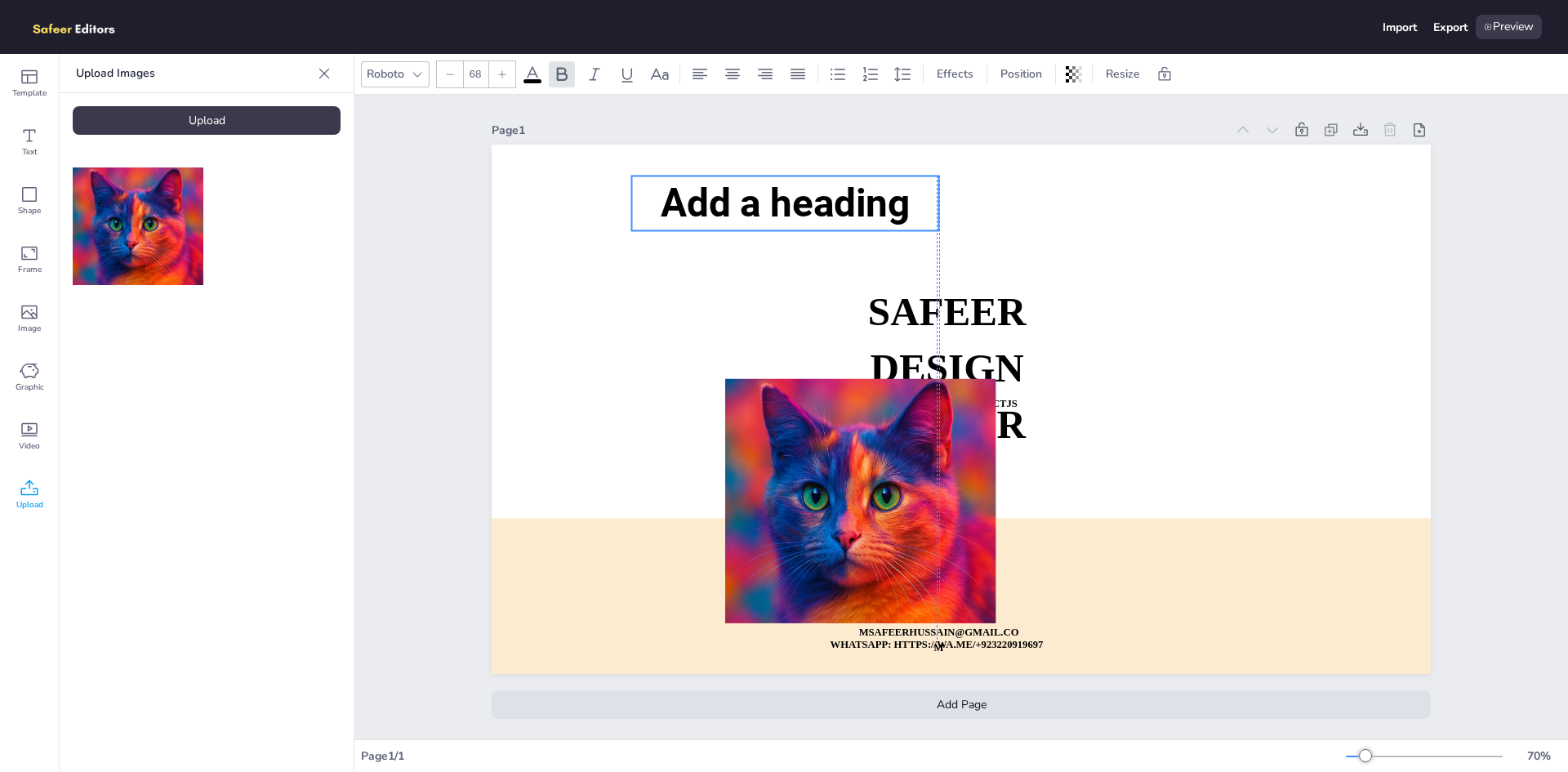 drag, startPoint x: 955, startPoint y: 313, endPoint x: 795, endPoint y: 195, distance: 198.80644 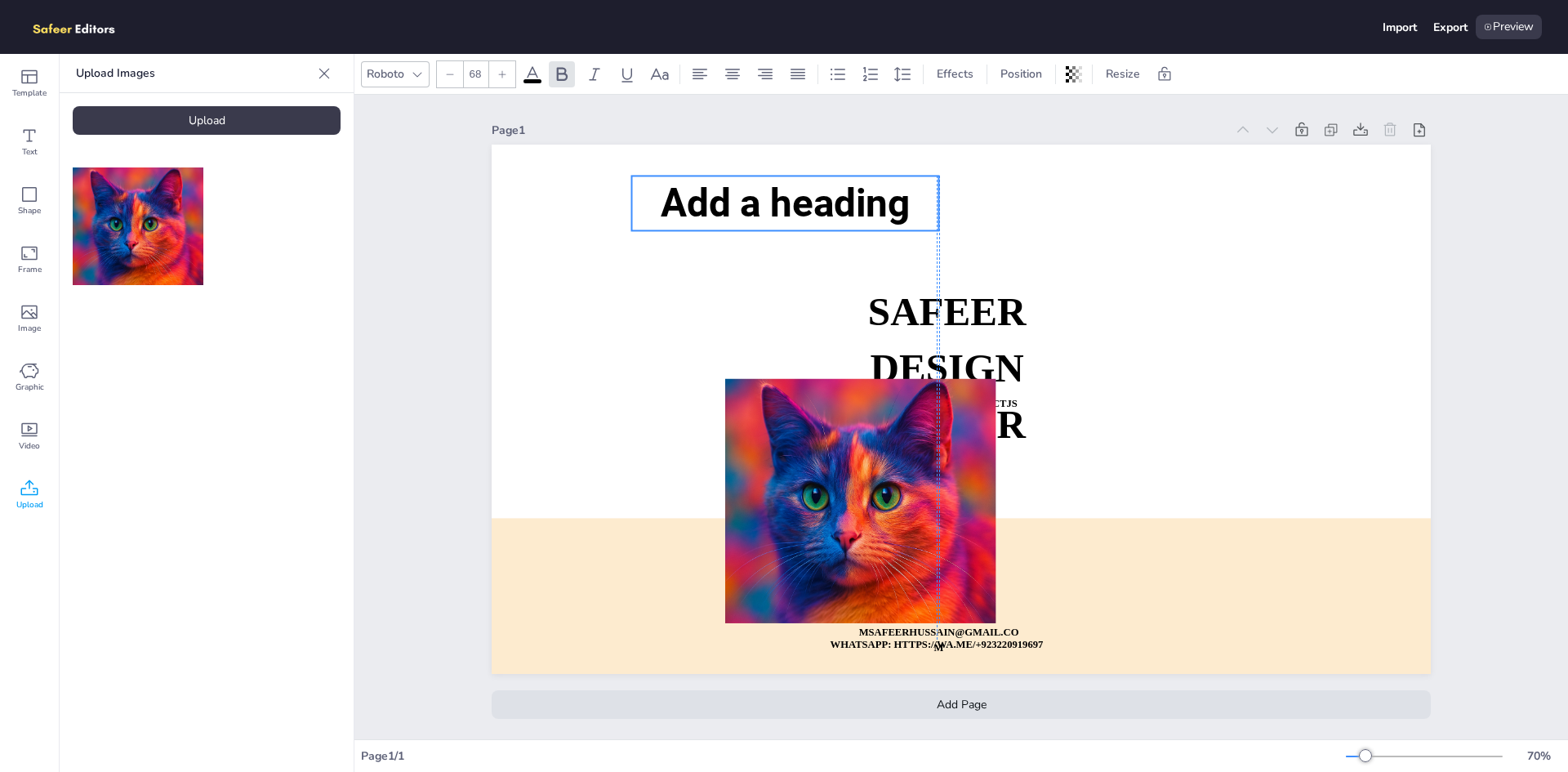 click on "Add a heading" at bounding box center (786, 203) 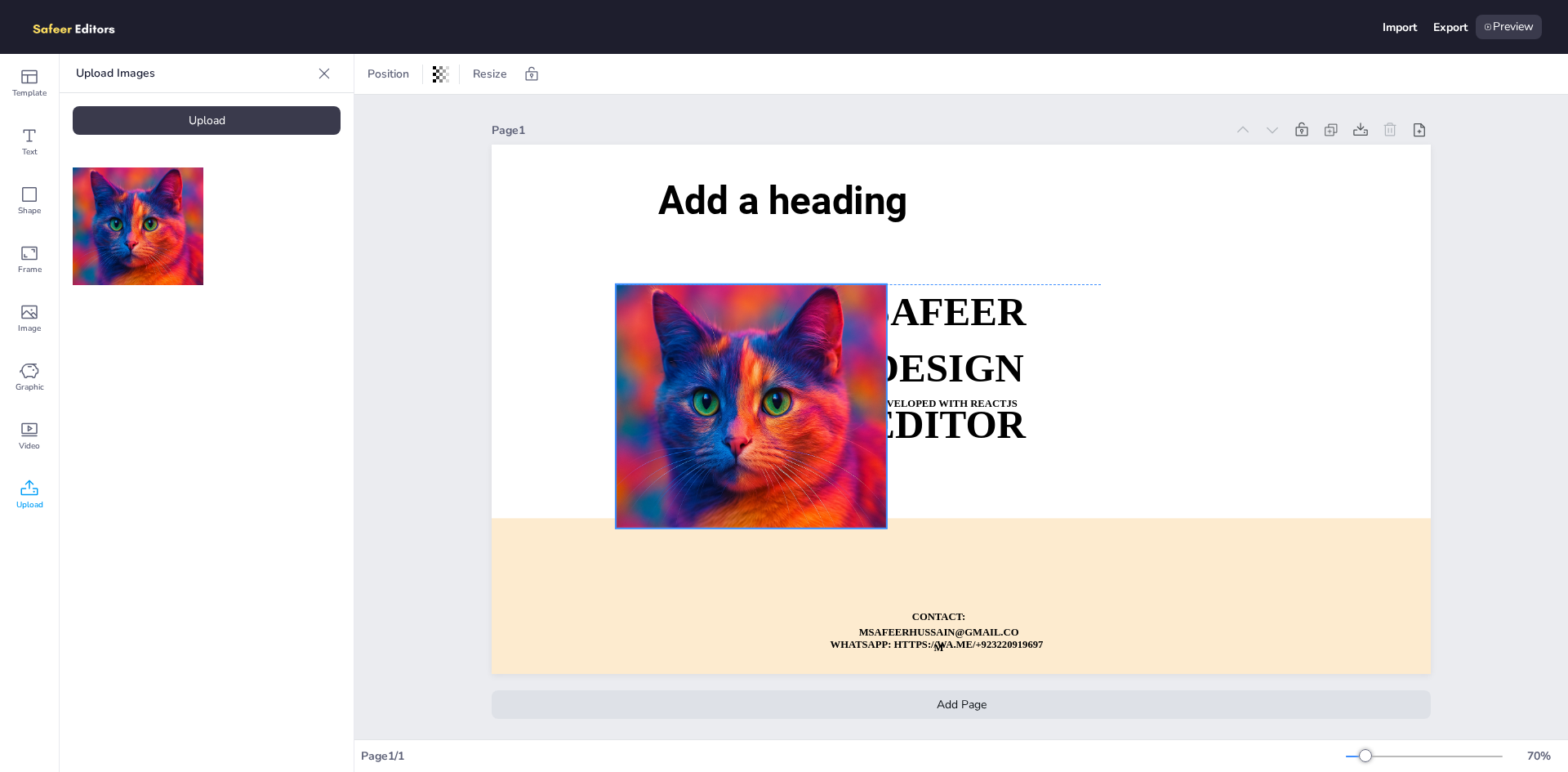 drag, startPoint x: 832, startPoint y: 392, endPoint x: 719, endPoint y: 286, distance: 154.93547 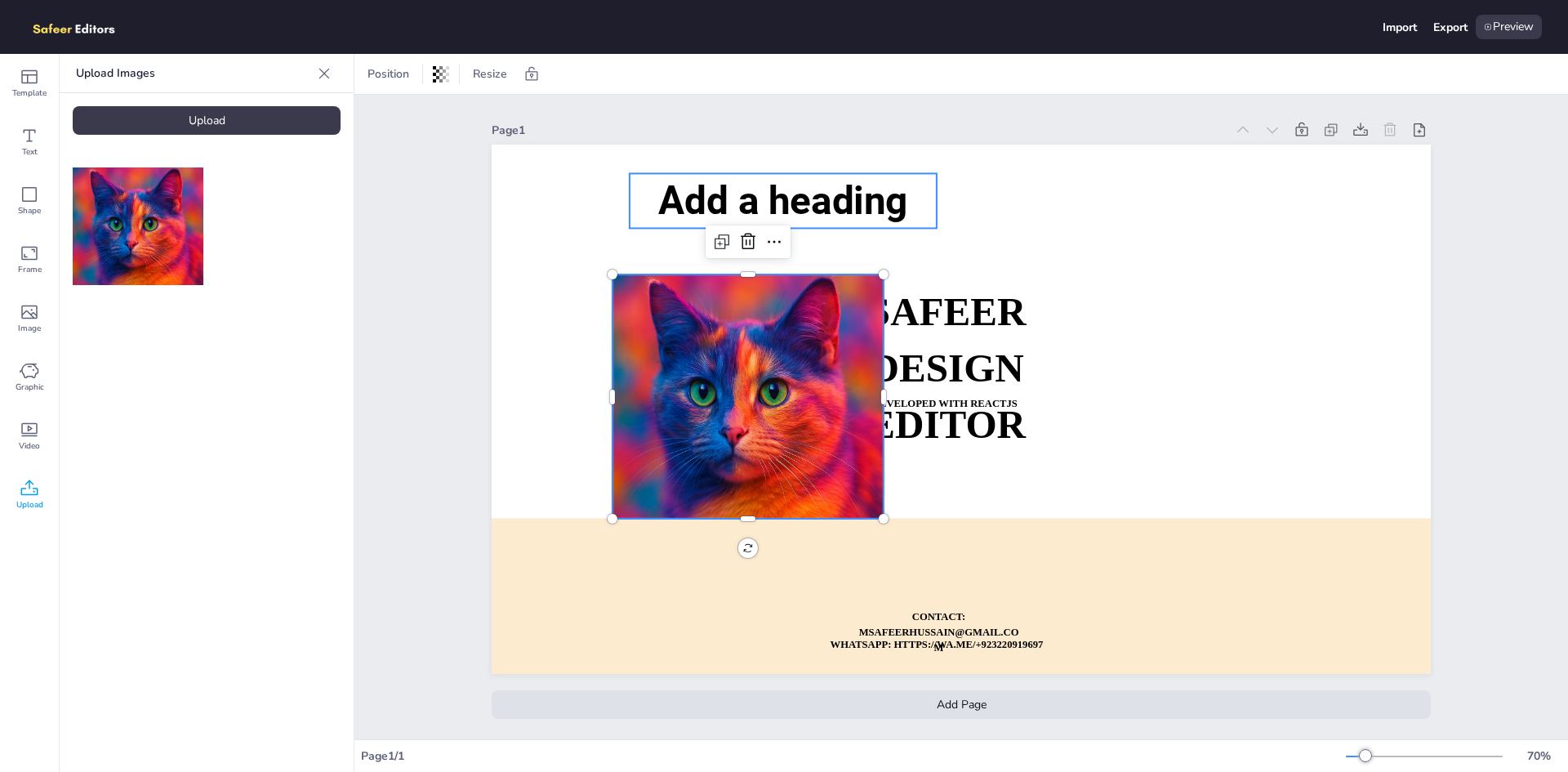 click on "Add a heading" at bounding box center (783, 200) 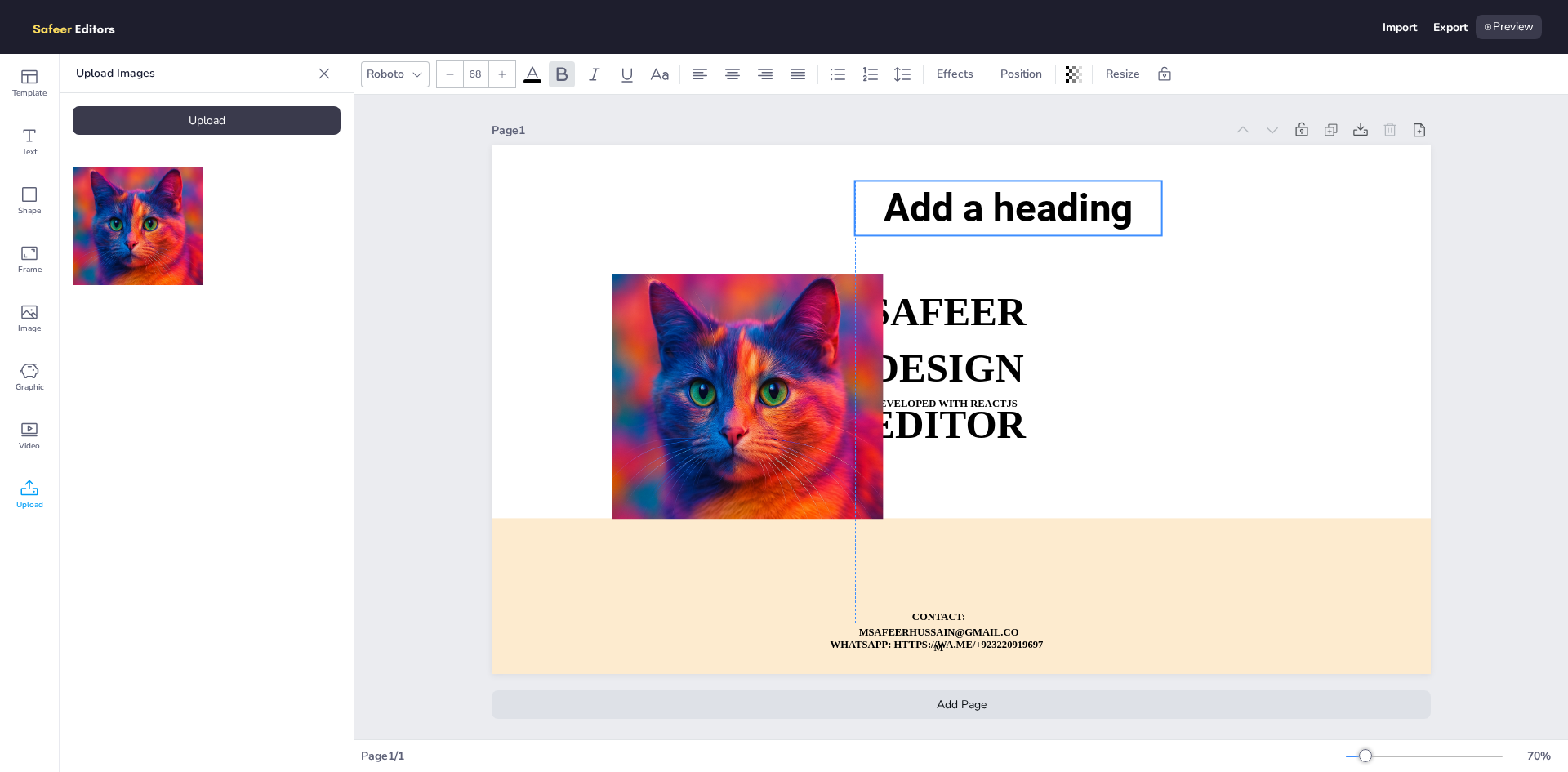 drag, startPoint x: 771, startPoint y: 195, endPoint x: 968, endPoint y: 203, distance: 197.16237 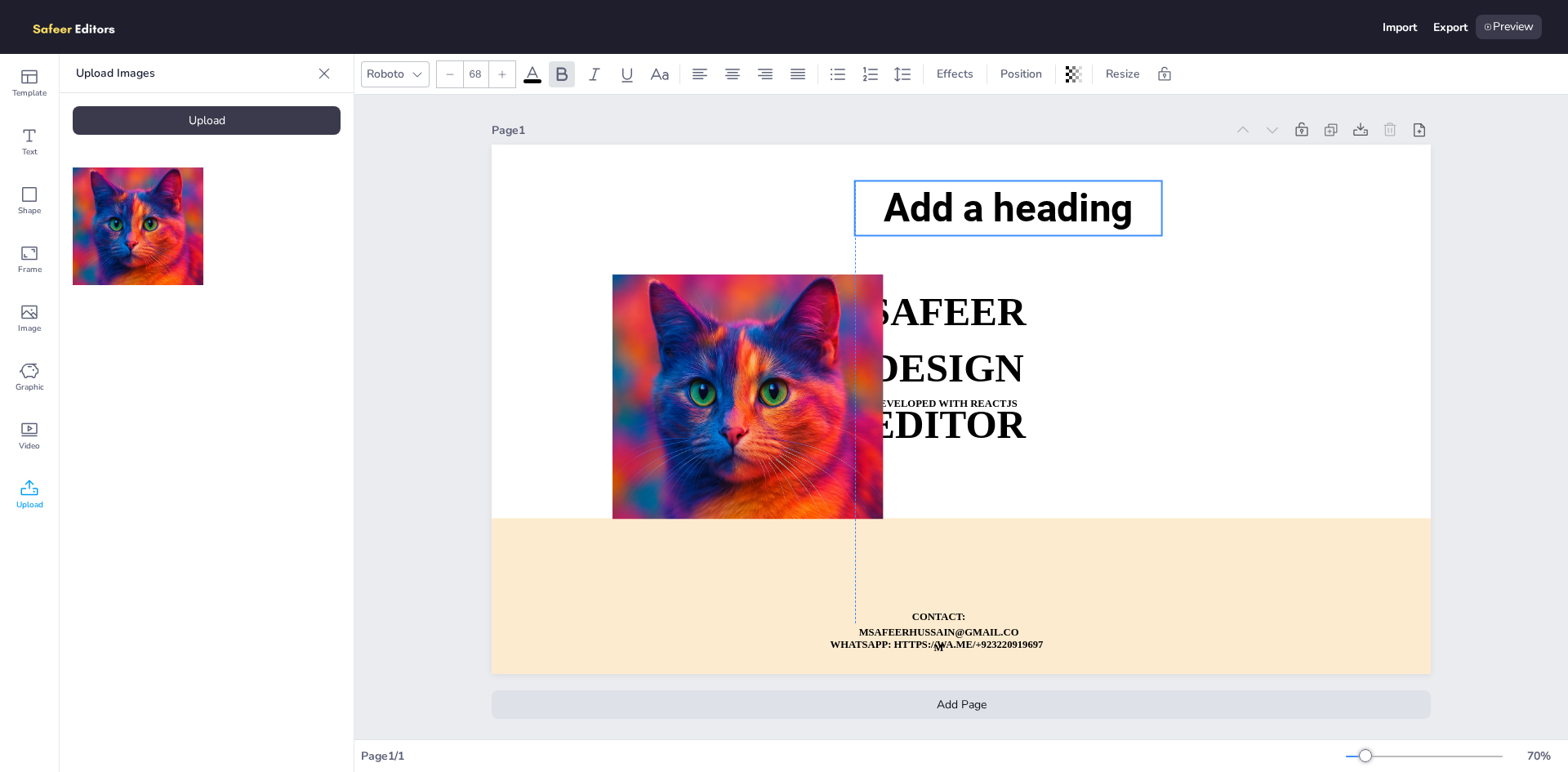 click on "Add a heading" at bounding box center [1009, 208] 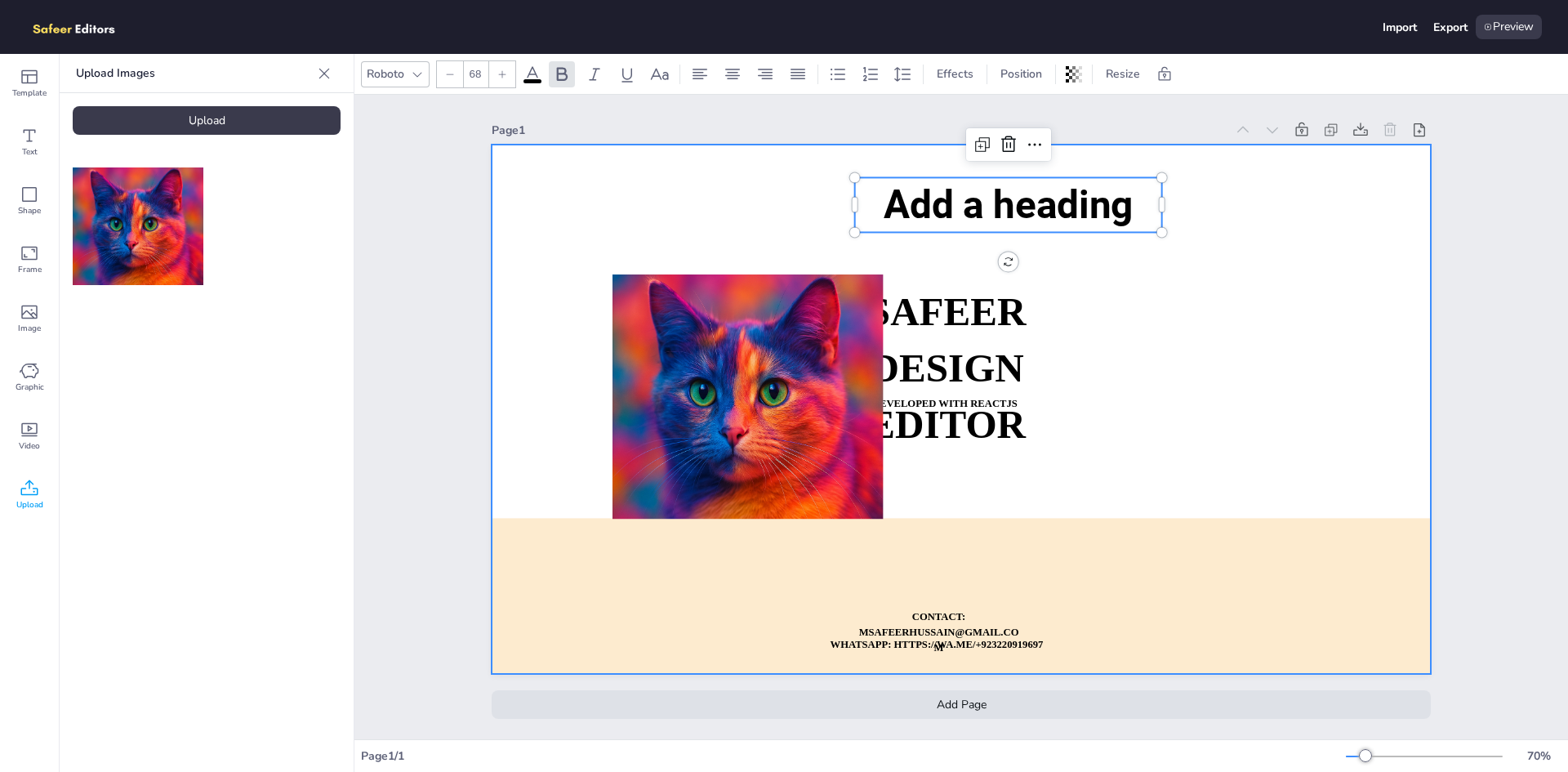 type on "70" 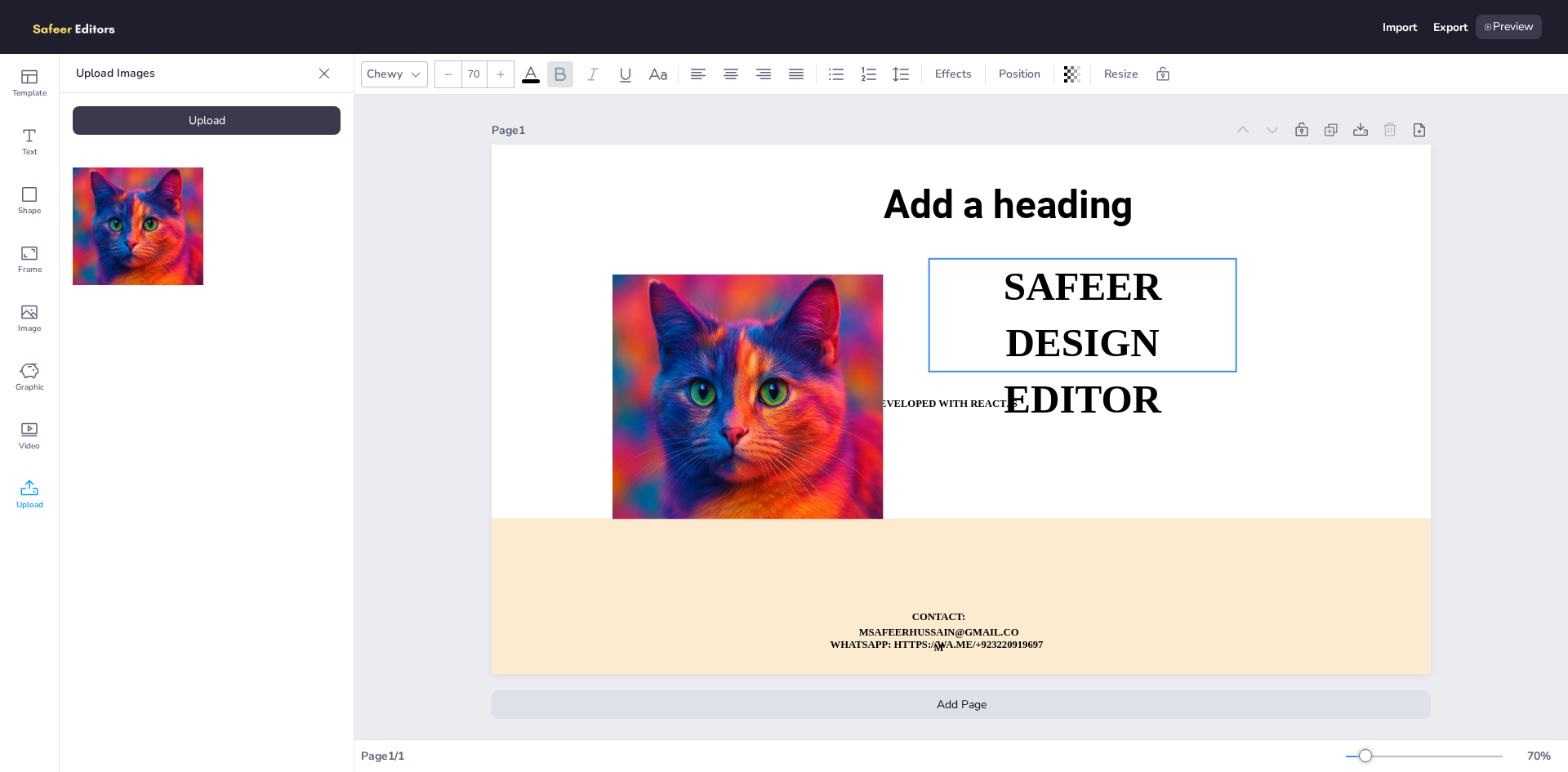 drag, startPoint x: 942, startPoint y: 294, endPoint x: 1077, endPoint y: 268, distance: 137.4809 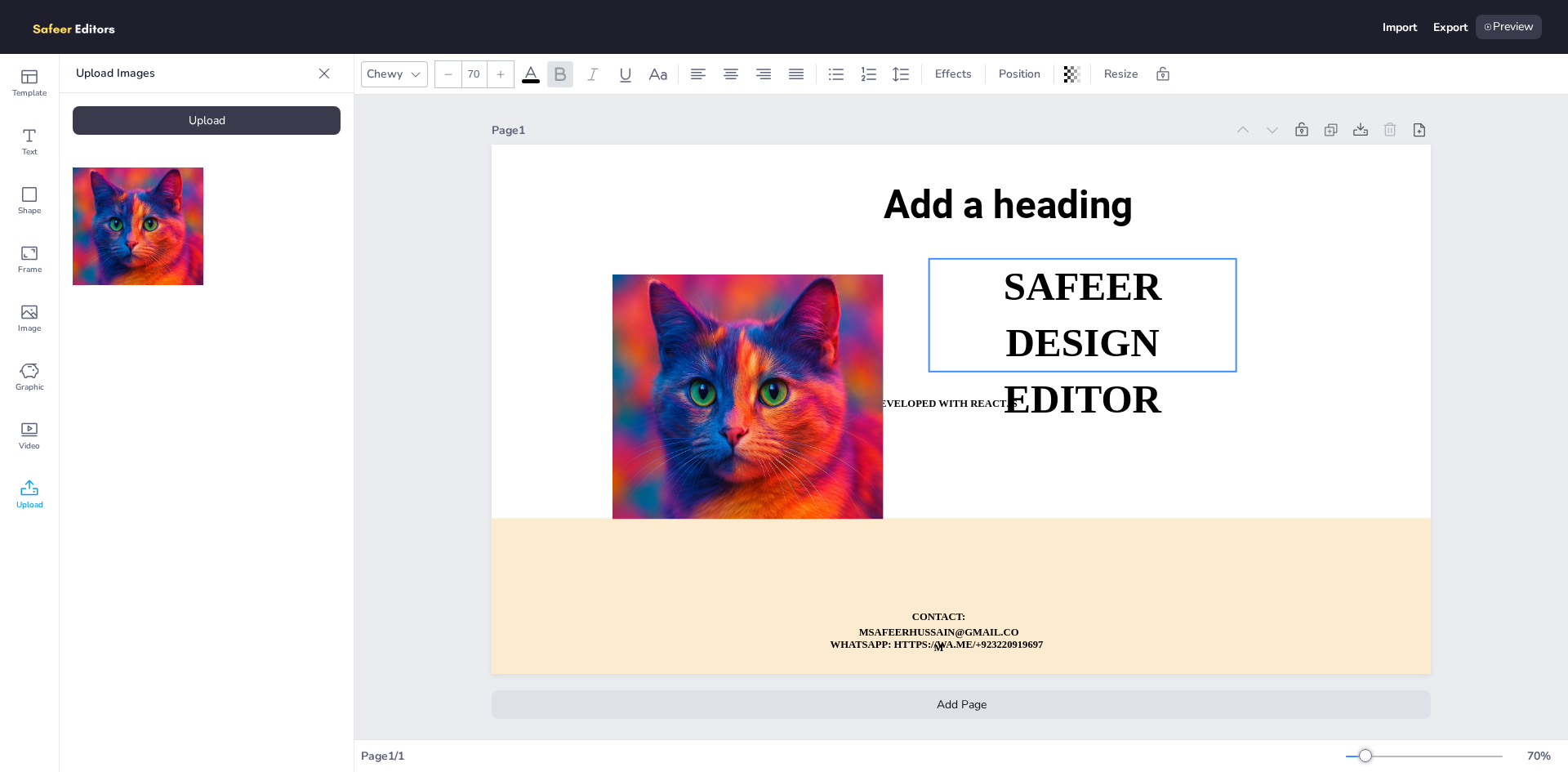 click on "SAFEER" at bounding box center (1083, 287) 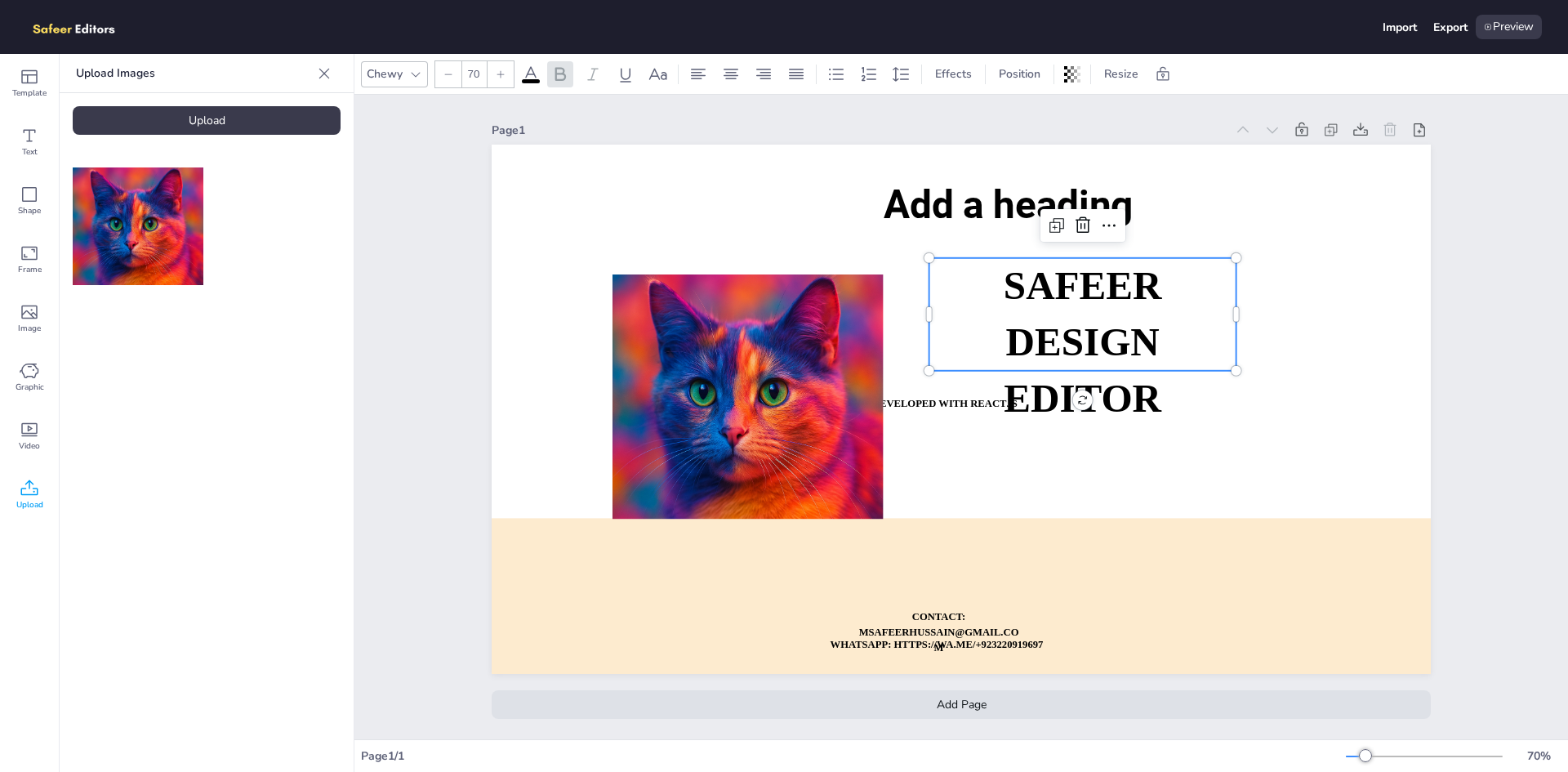 click on "Upload" at bounding box center [29, 505] 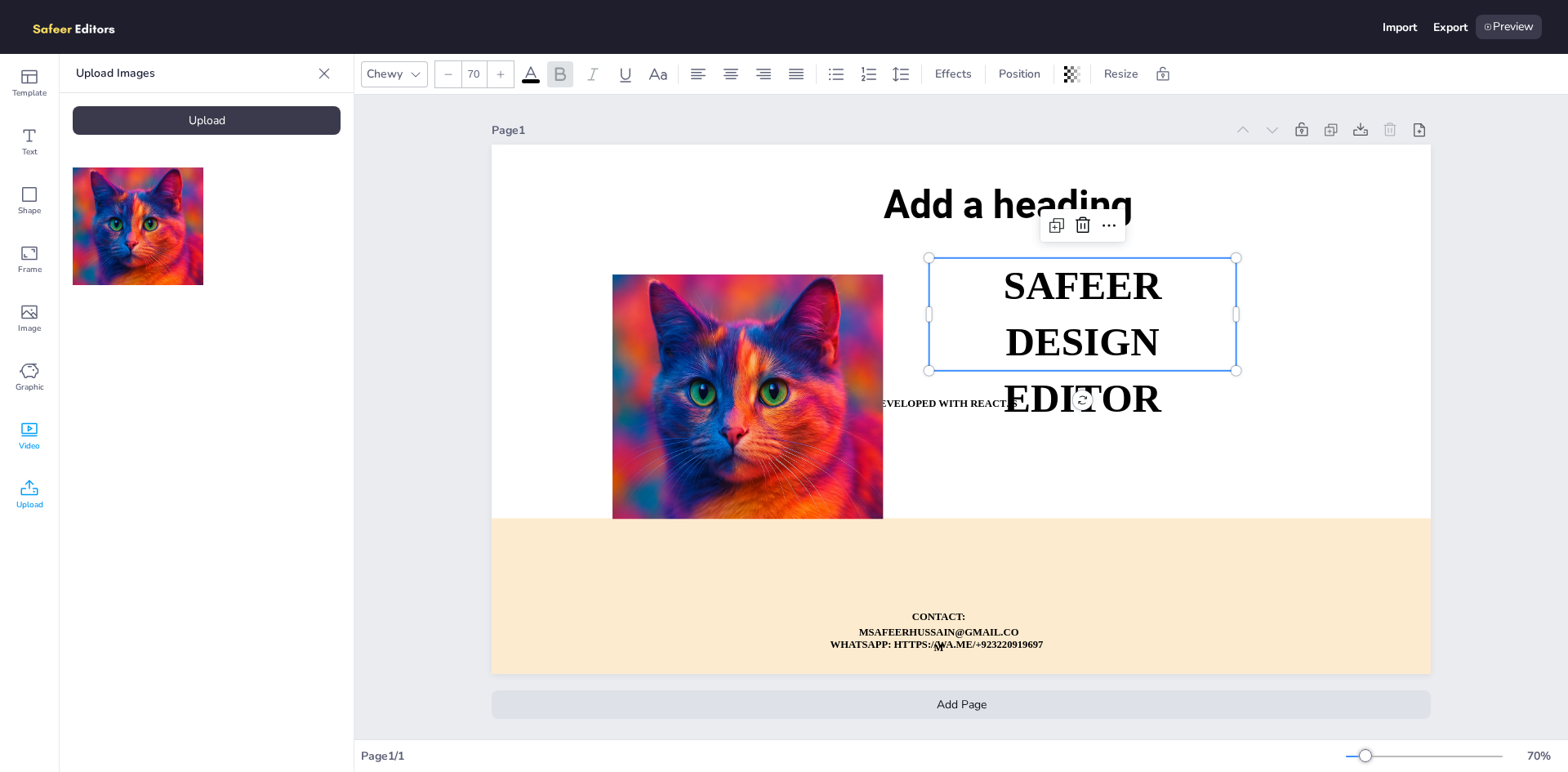 click on "Video" at bounding box center [29, 446] 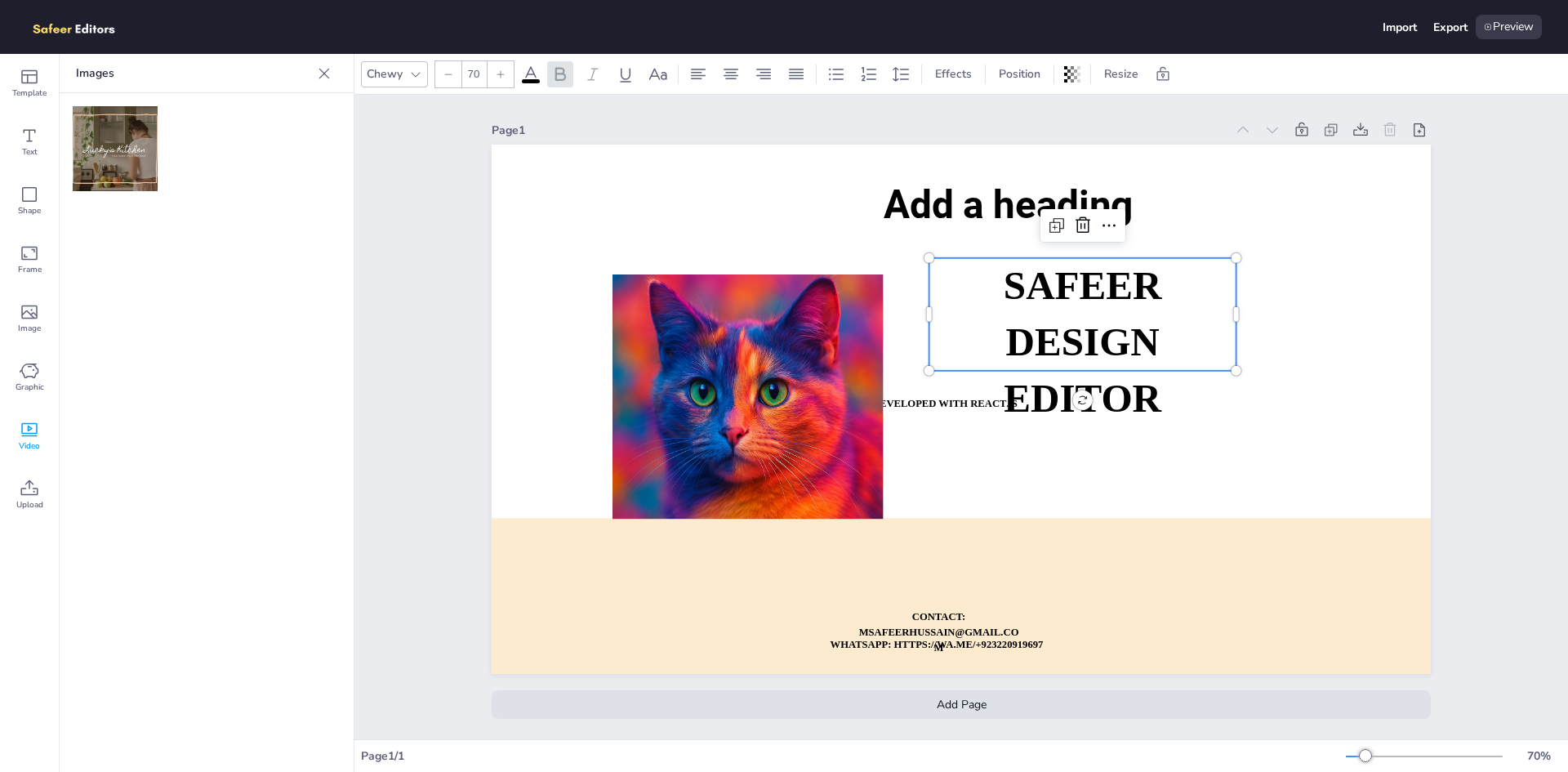 click at bounding box center [115, 149] 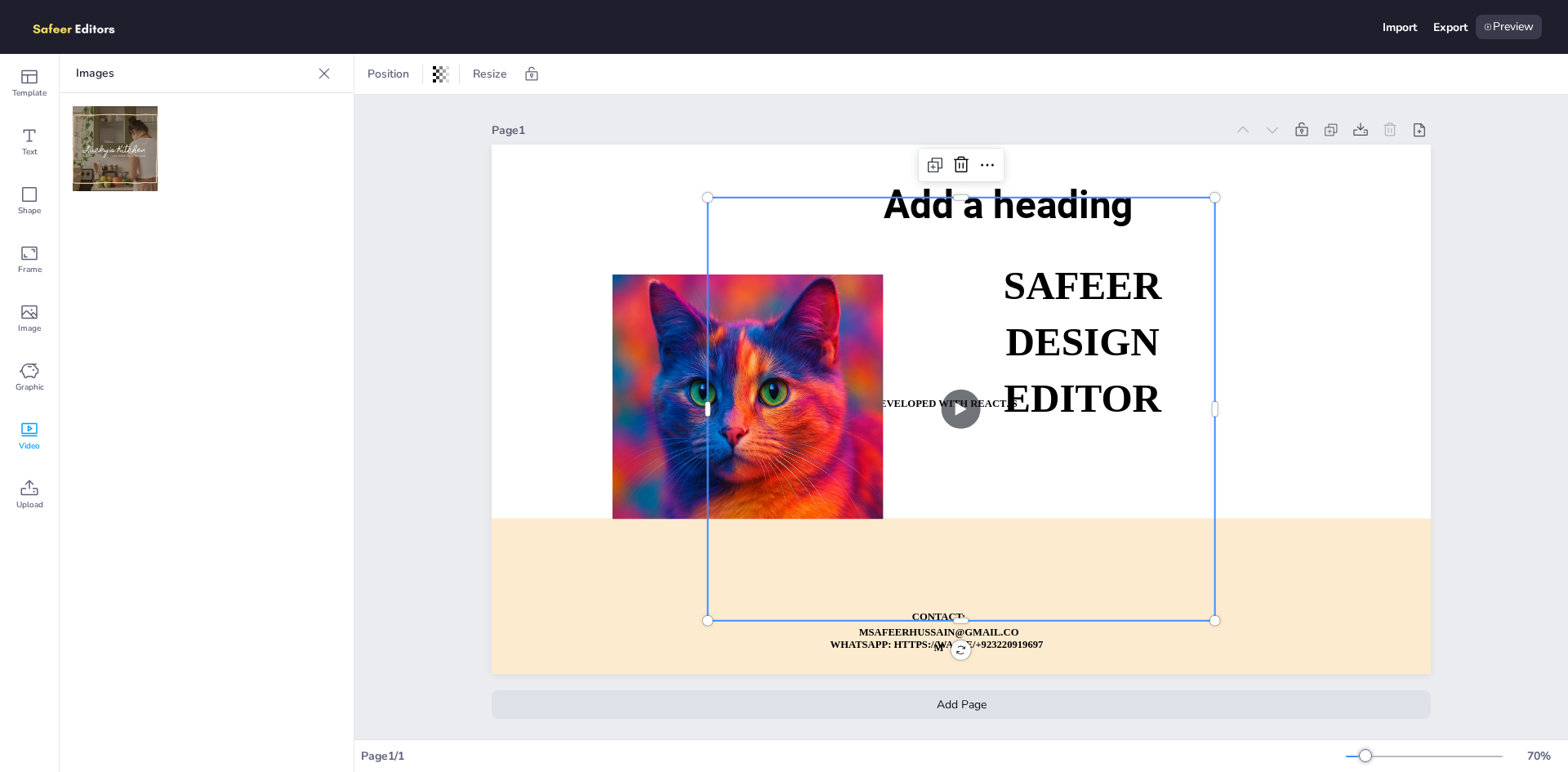click at bounding box center (961, 409) 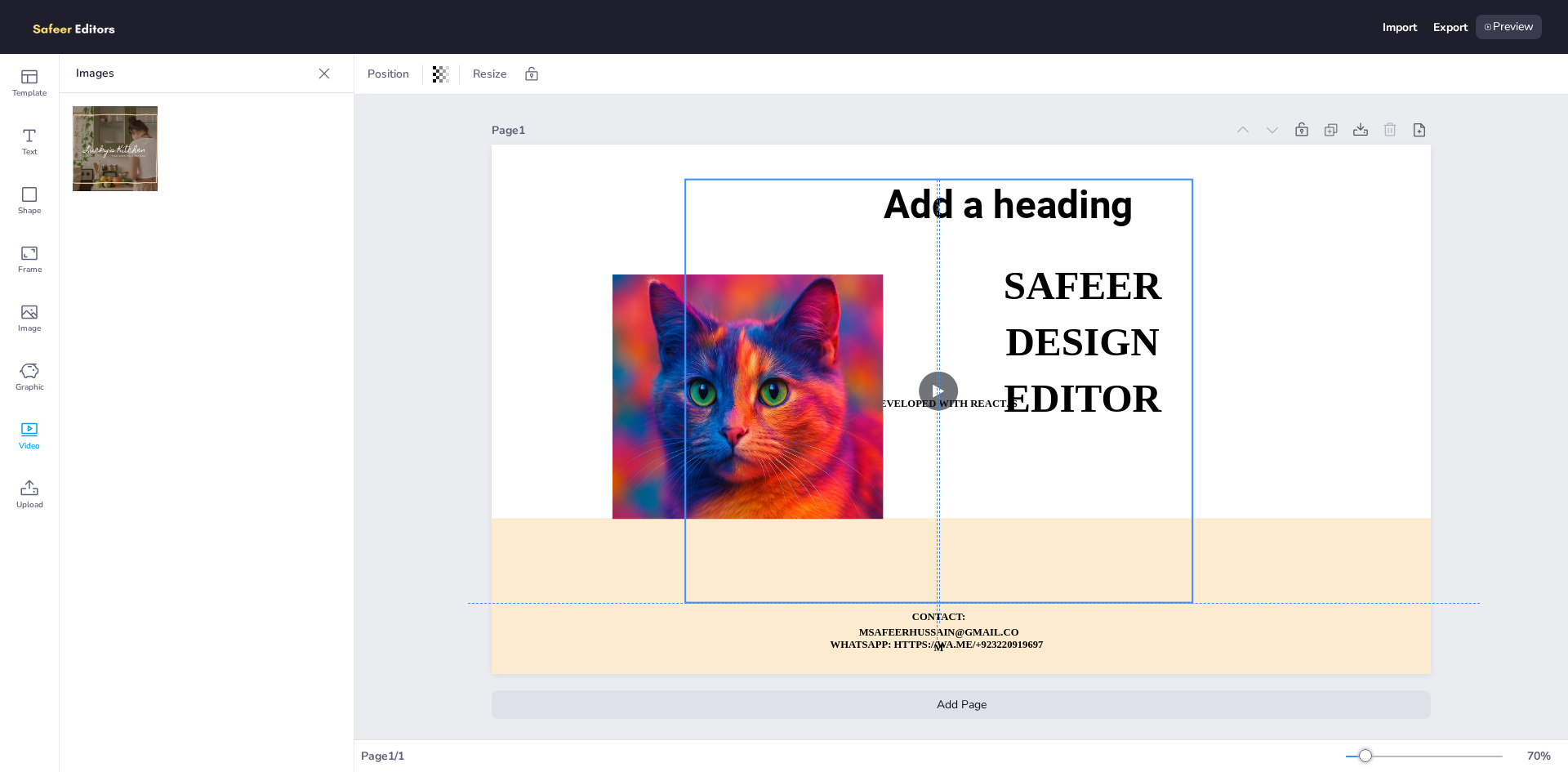 drag, startPoint x: 960, startPoint y: 386, endPoint x: 892, endPoint y: 341, distance: 81.5414 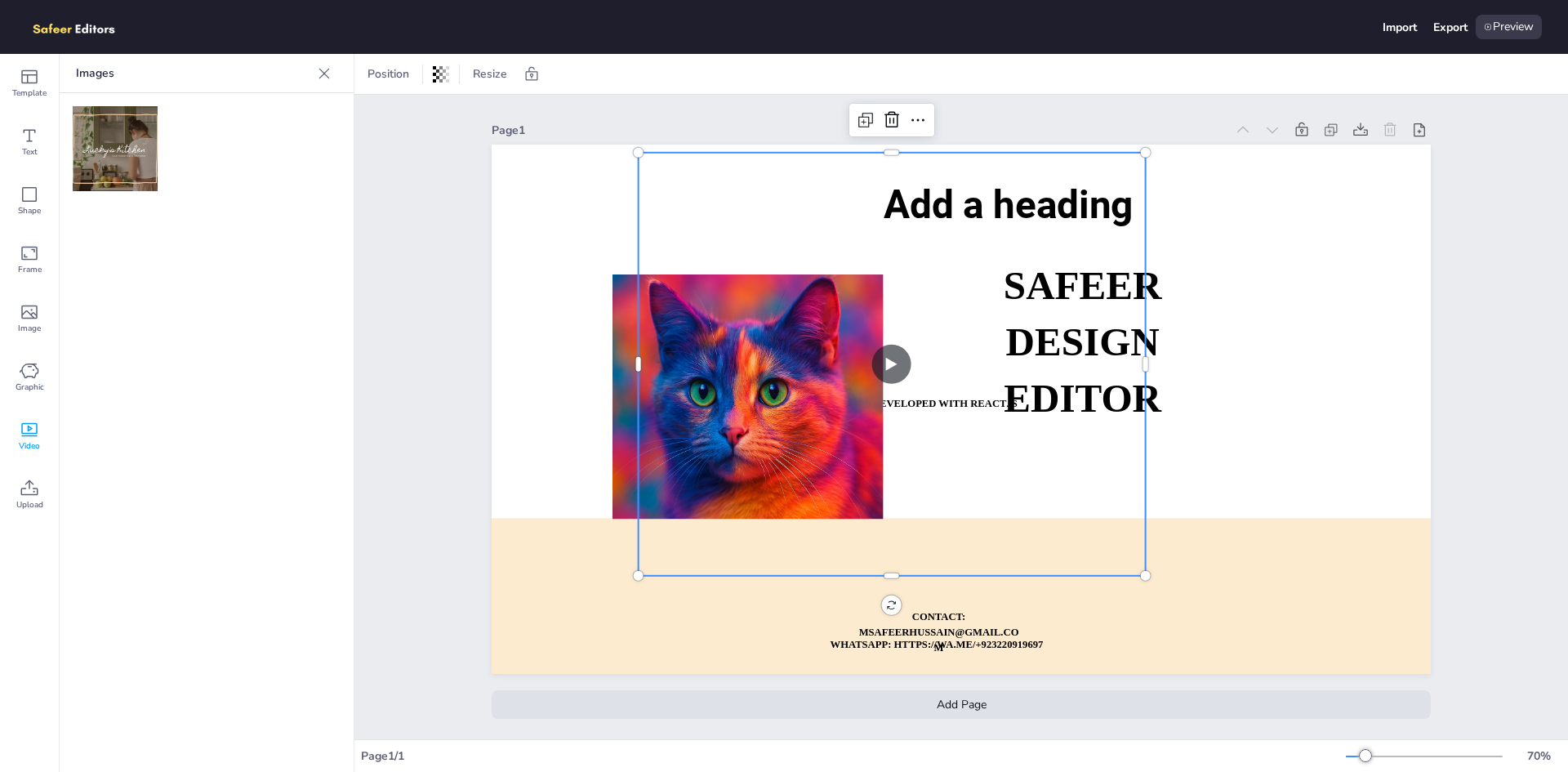 click at bounding box center (892, 364) 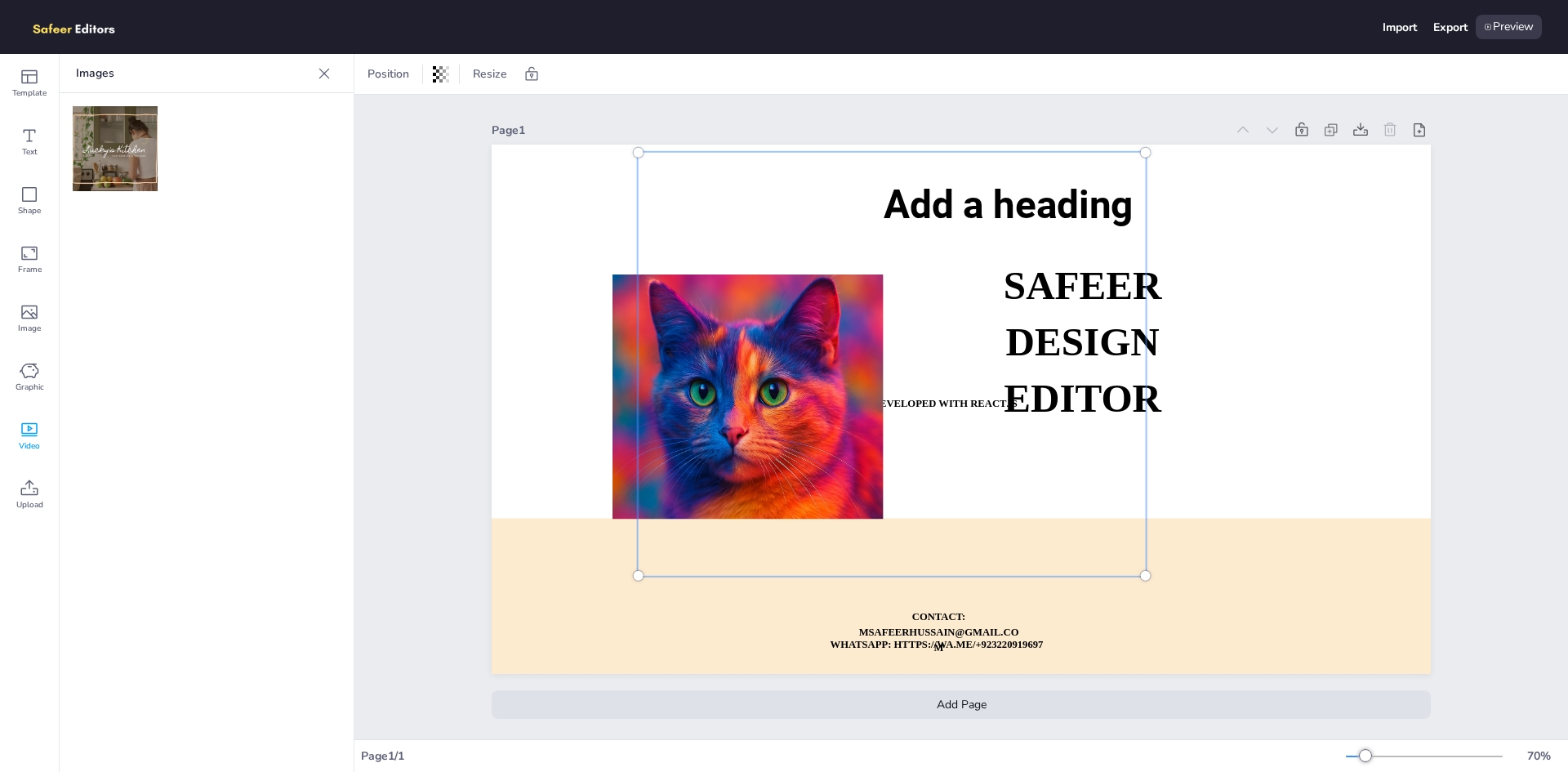 drag, startPoint x: 948, startPoint y: 298, endPoint x: 970, endPoint y: 356, distance: 62.03225 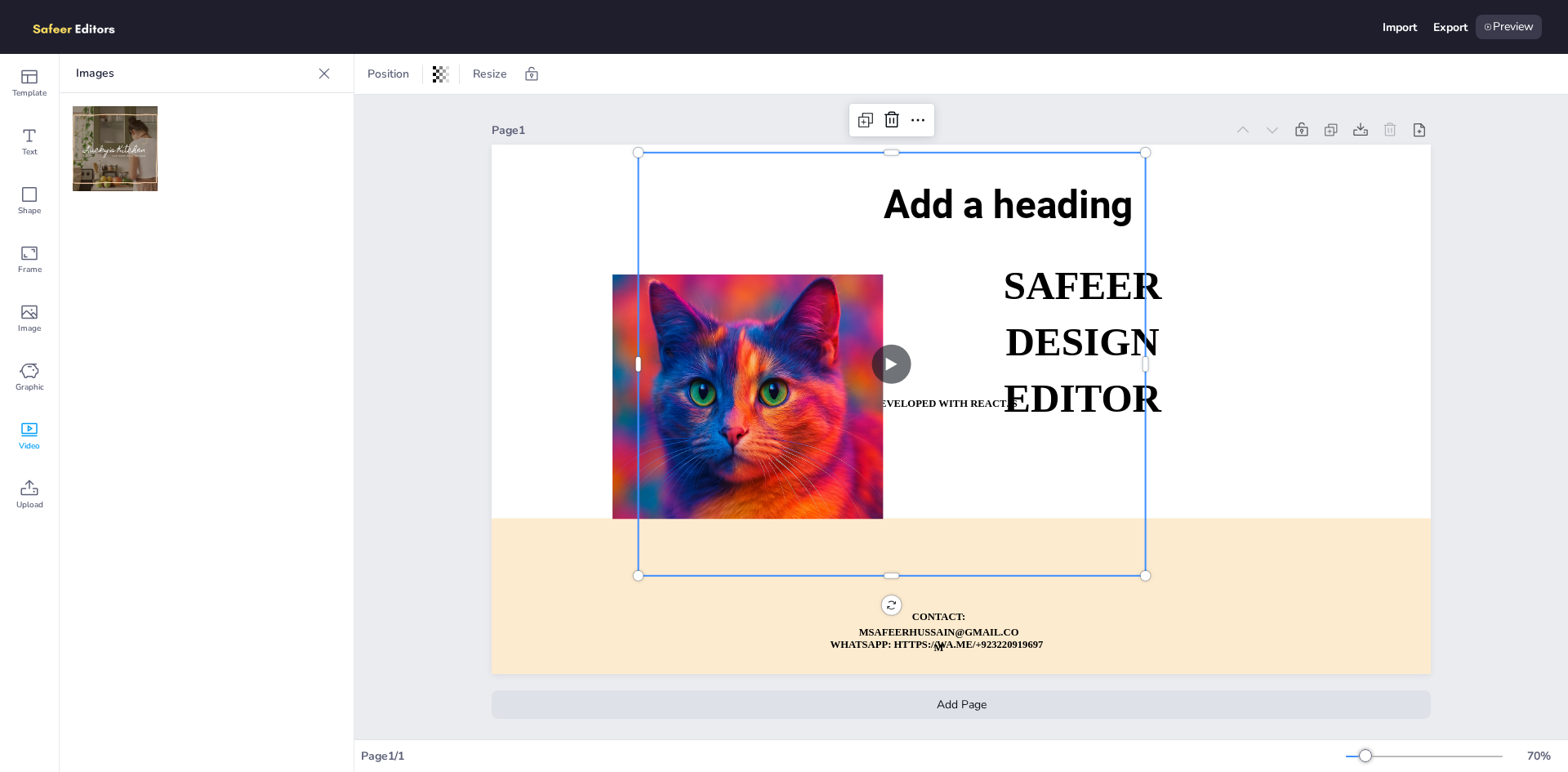 click at bounding box center [892, 364] 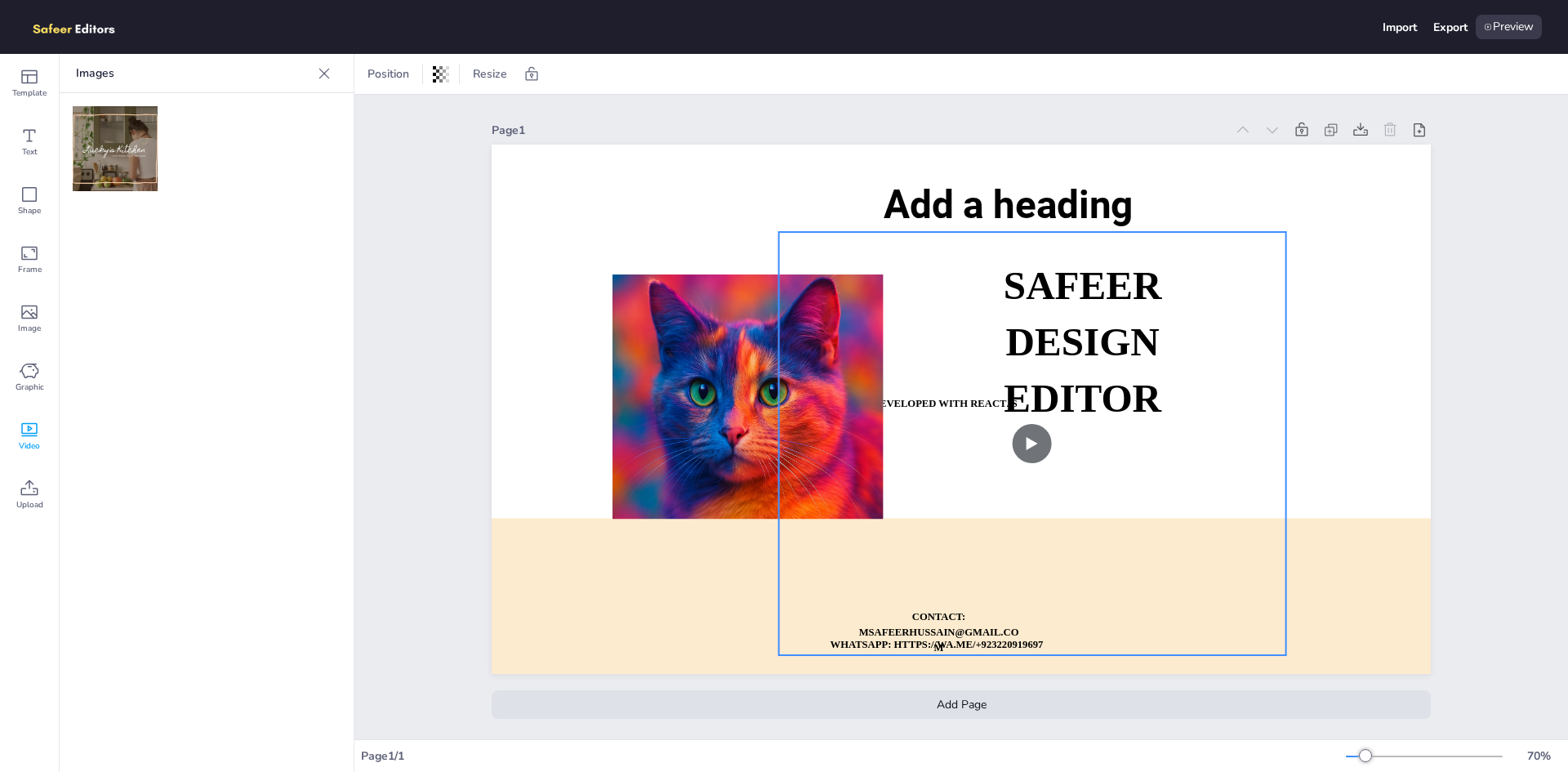 drag, startPoint x: 992, startPoint y: 234, endPoint x: 1146, endPoint y: 280, distance: 160.72336 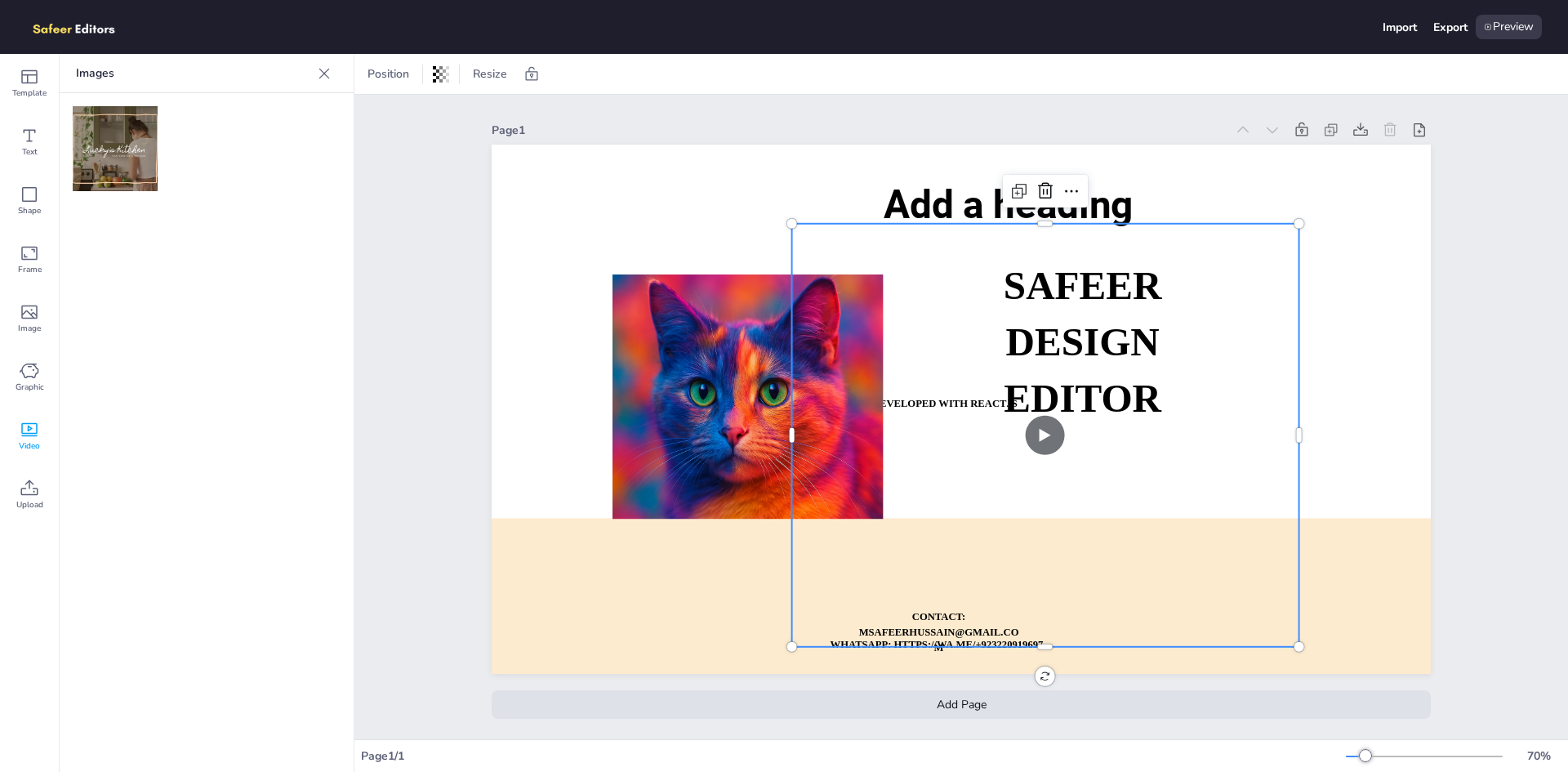 click at bounding box center [1045, 435] 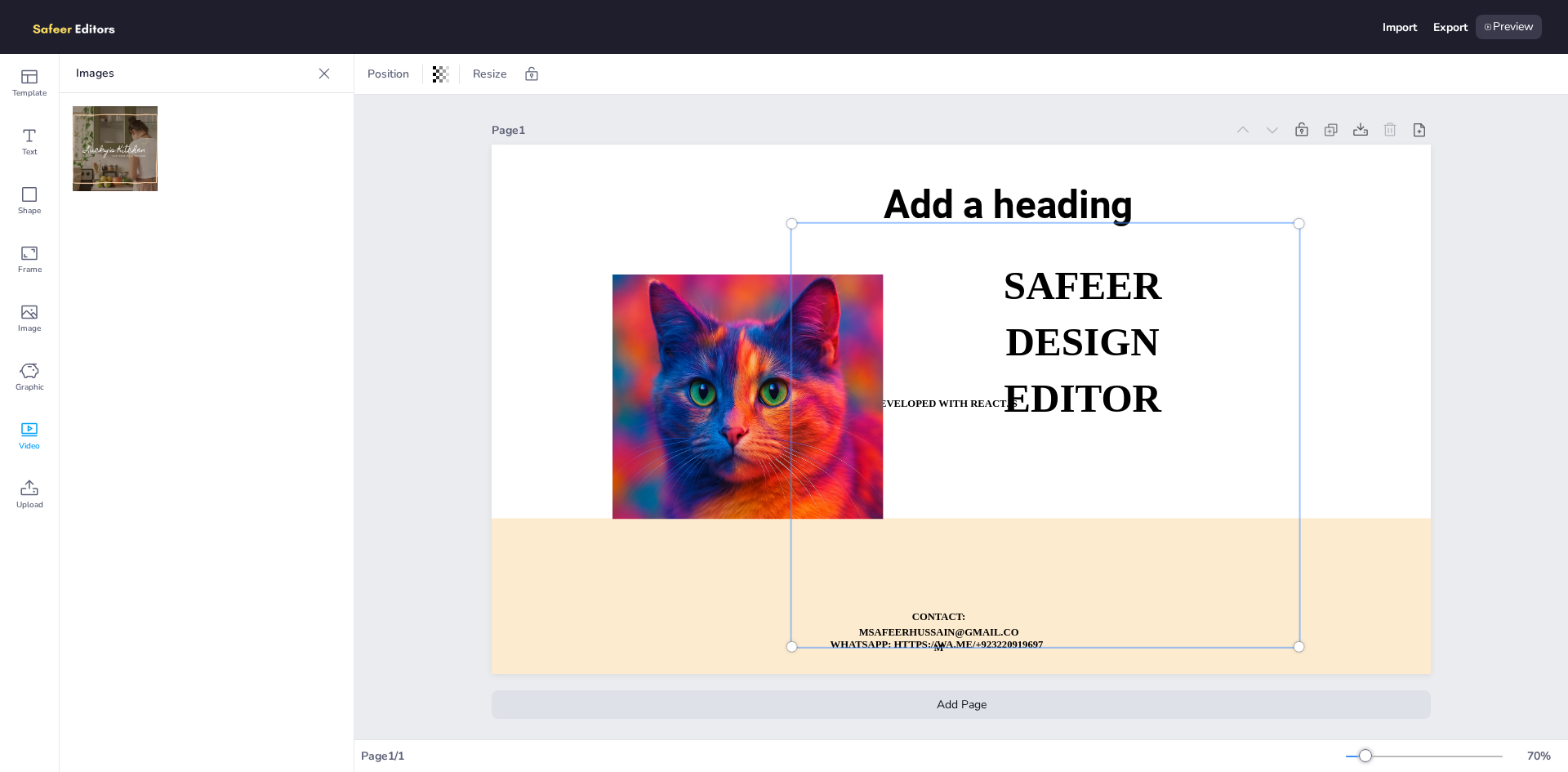 drag, startPoint x: 1205, startPoint y: 269, endPoint x: 918, endPoint y: 275, distance: 287.06271 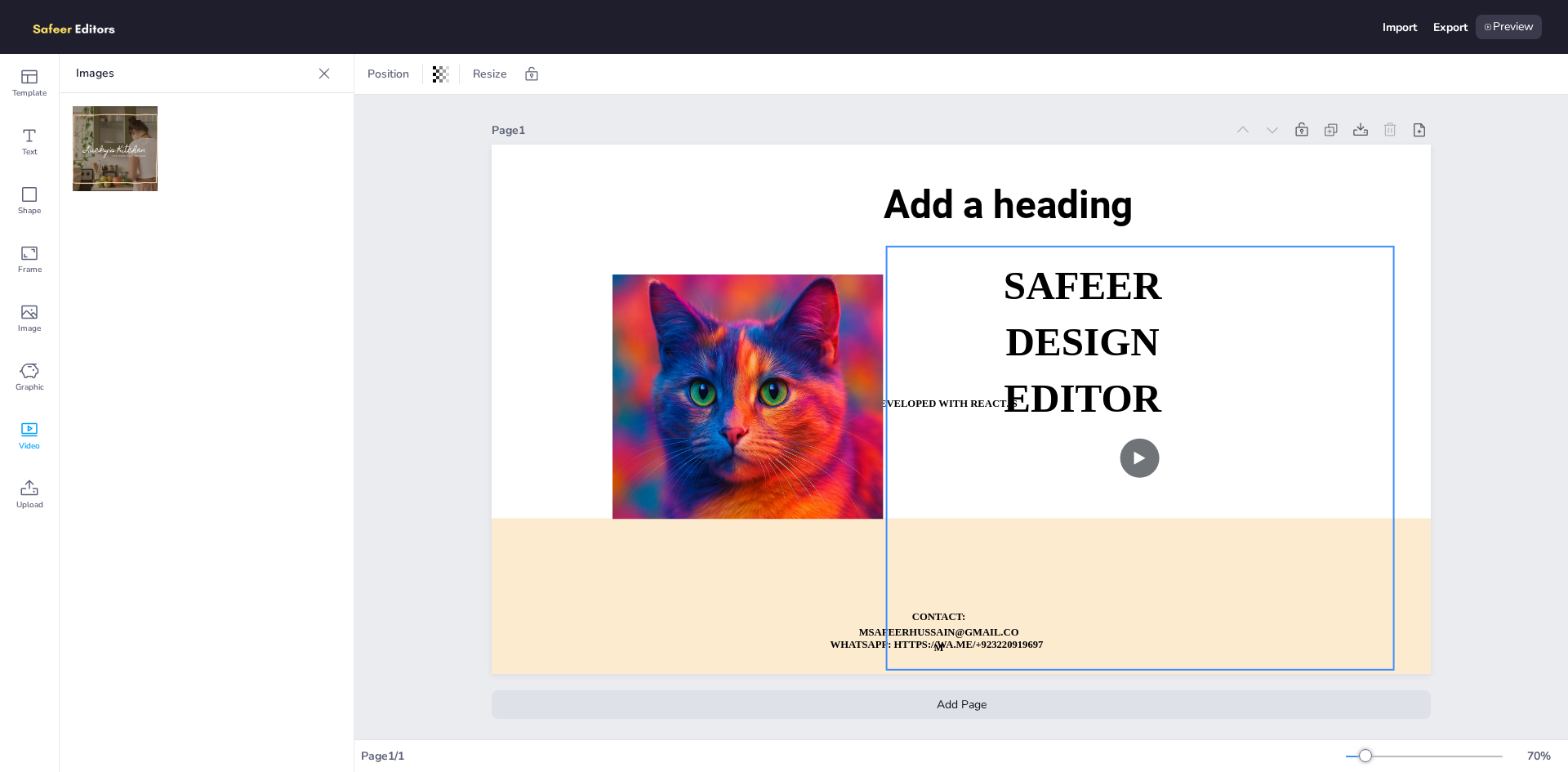 drag, startPoint x: 850, startPoint y: 244, endPoint x: 945, endPoint y: 267, distance: 97.744565 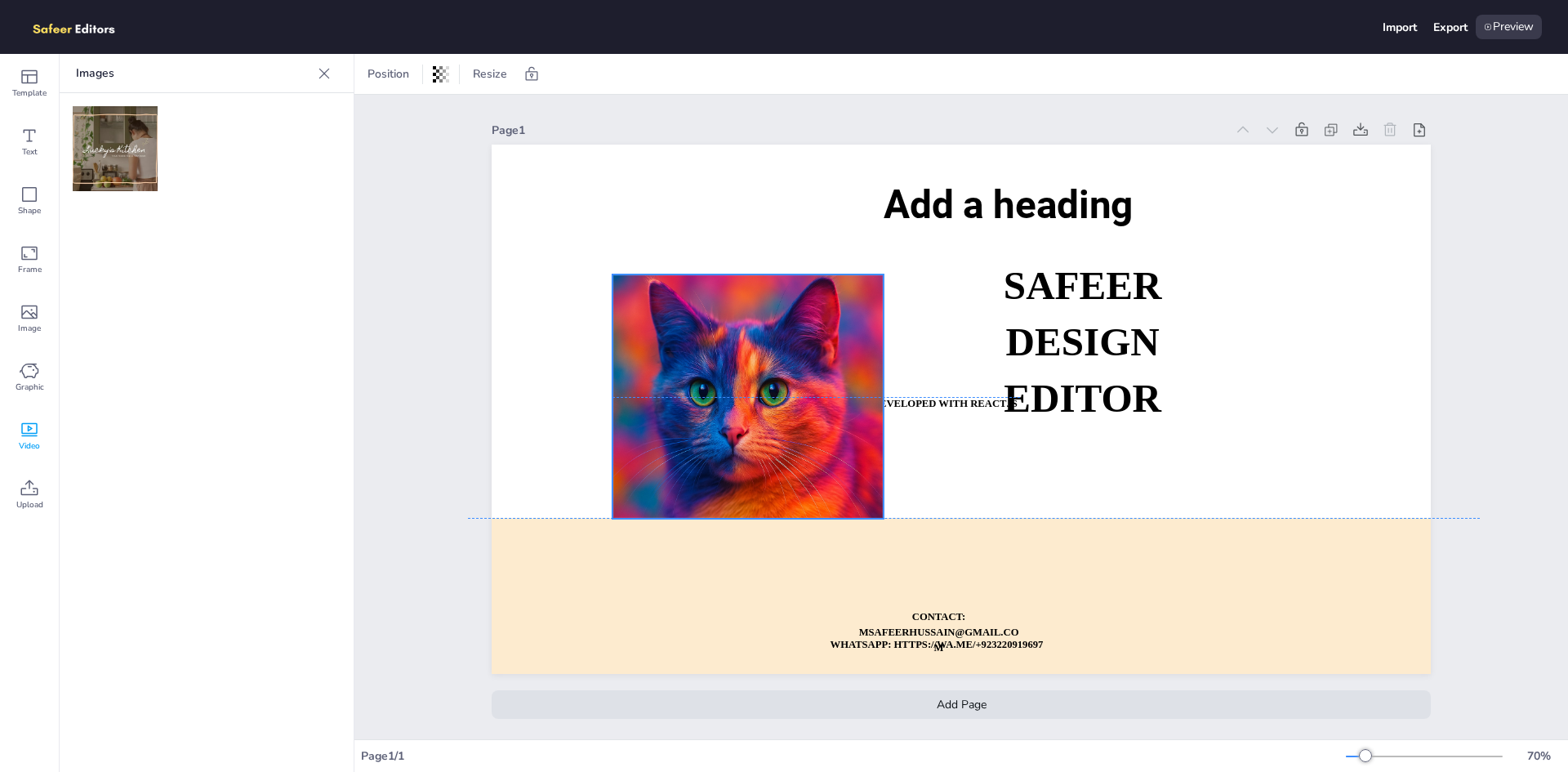 click at bounding box center (748, 396) 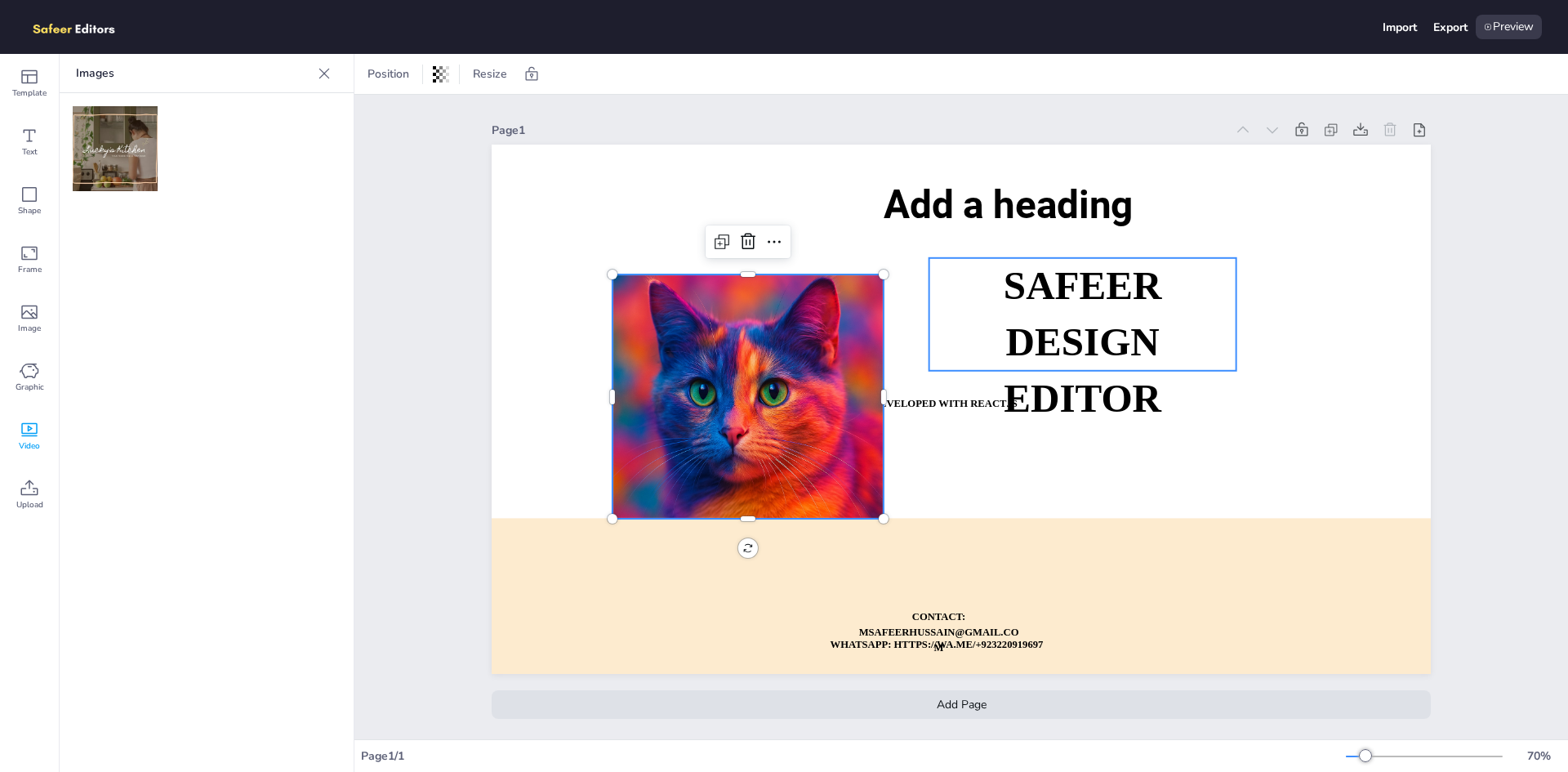 click on "SAFEER" at bounding box center [1083, 286] 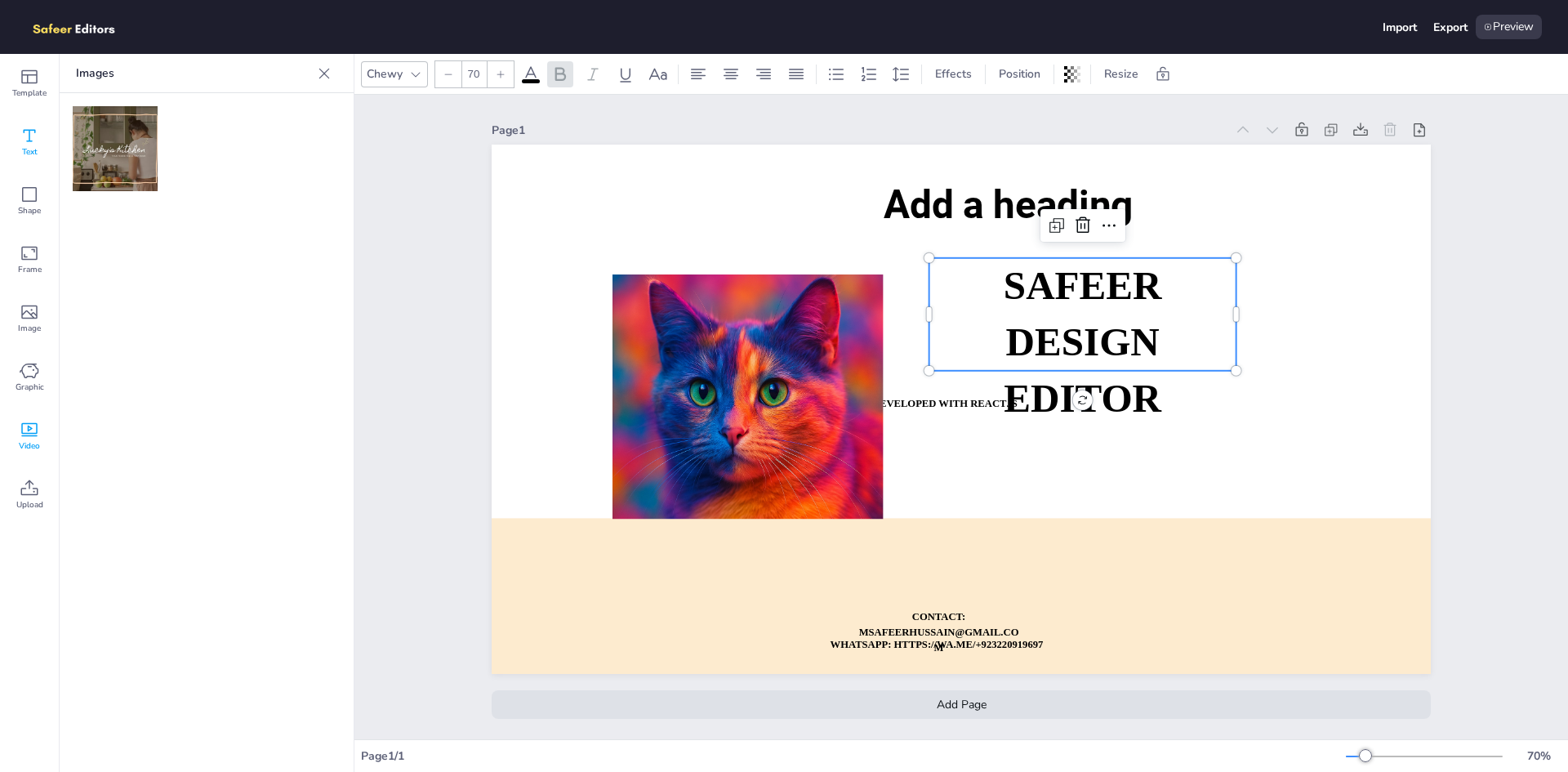 click on "Text" at bounding box center [29, 152] 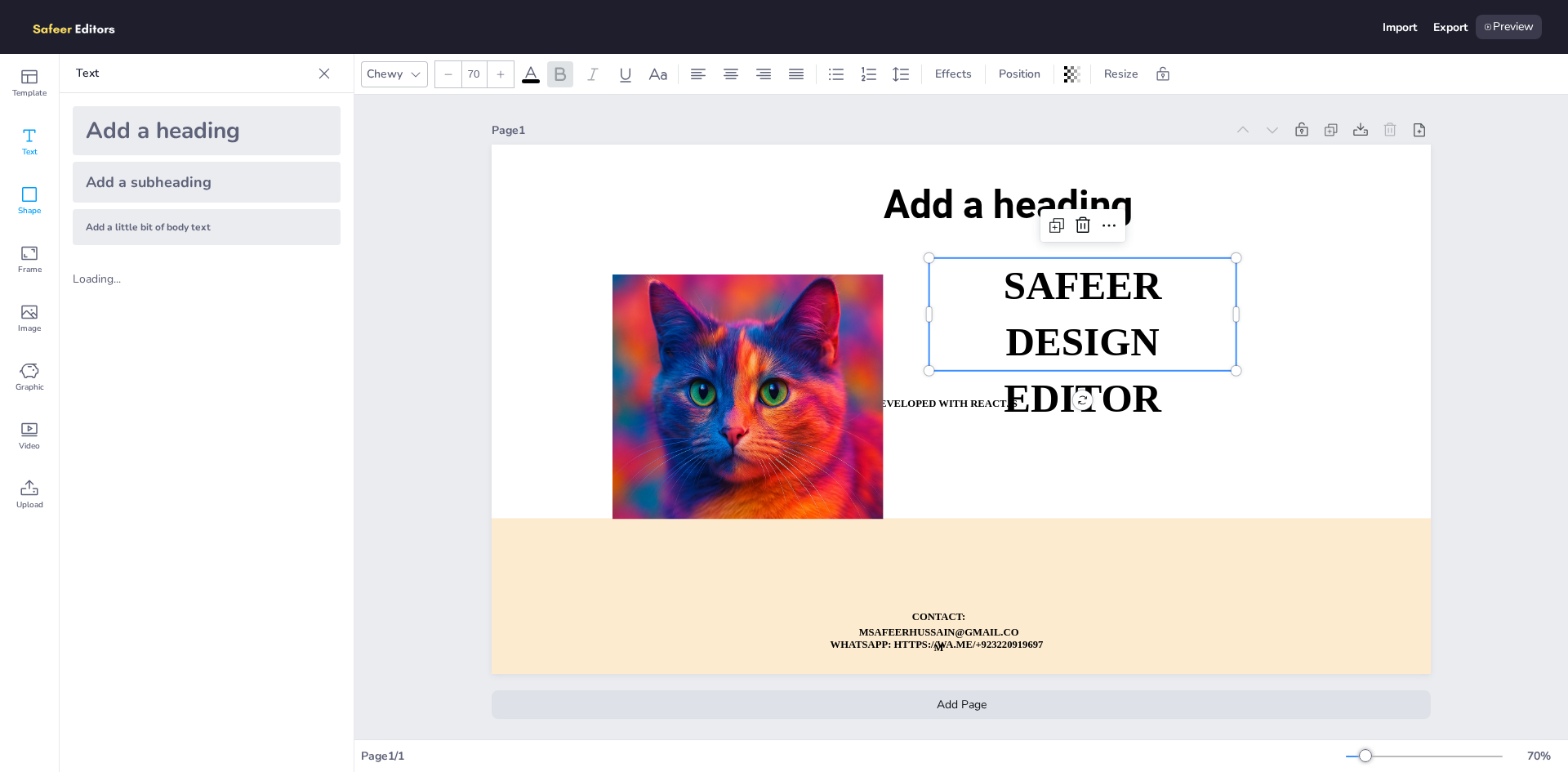 click on "Shape" at bounding box center [29, 211] 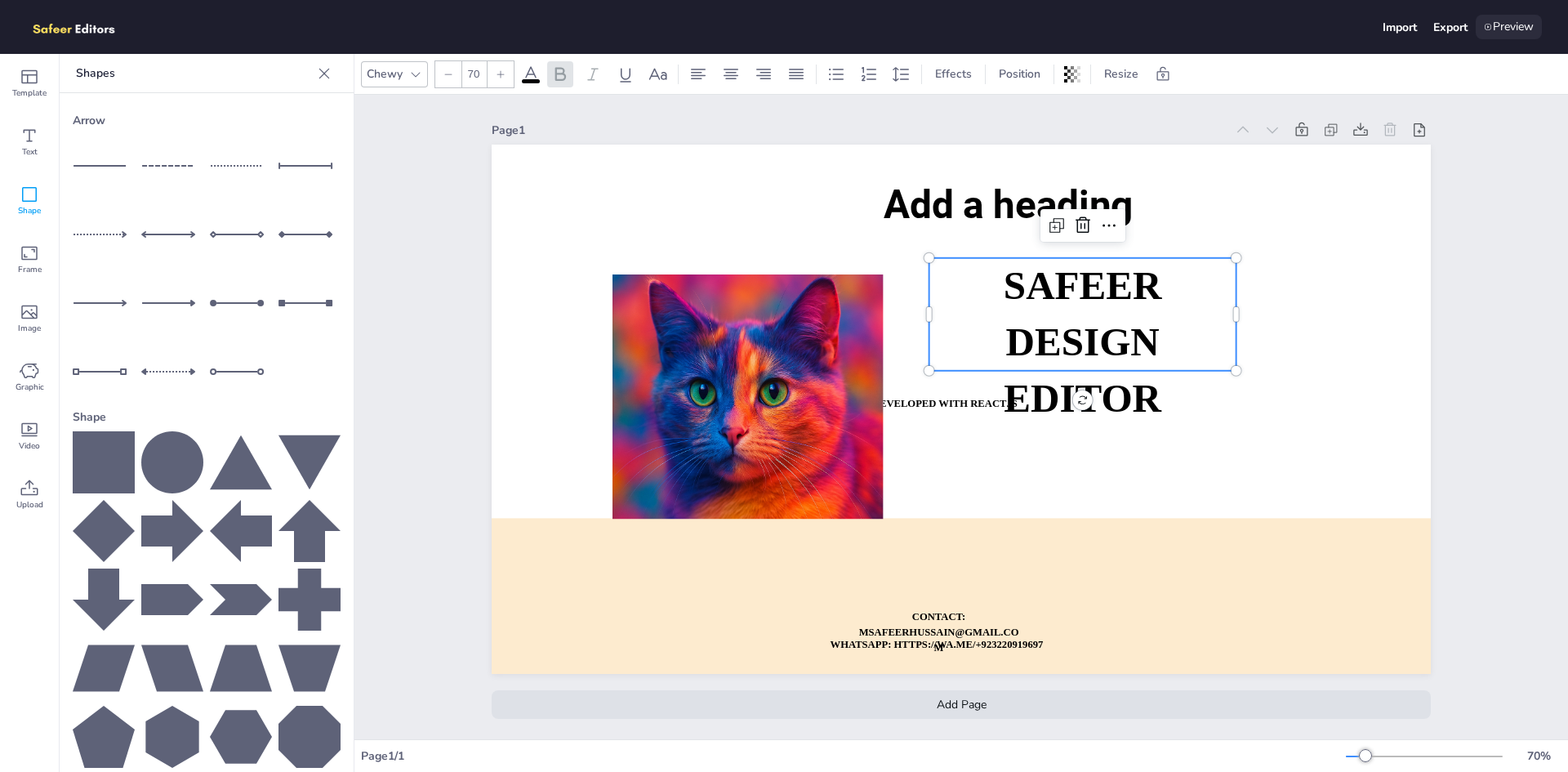click on "Preview" at bounding box center (1508, 27) 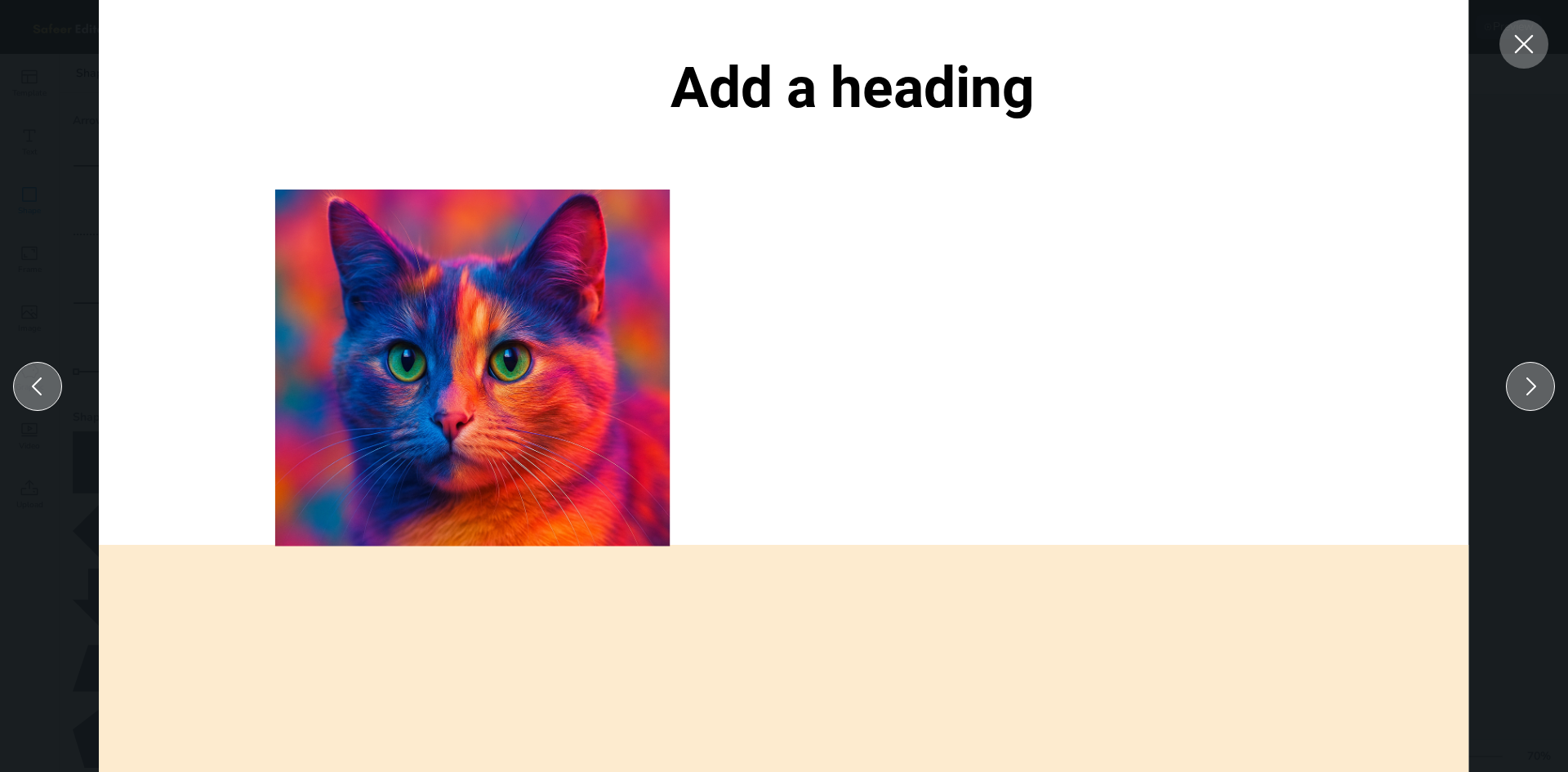 click 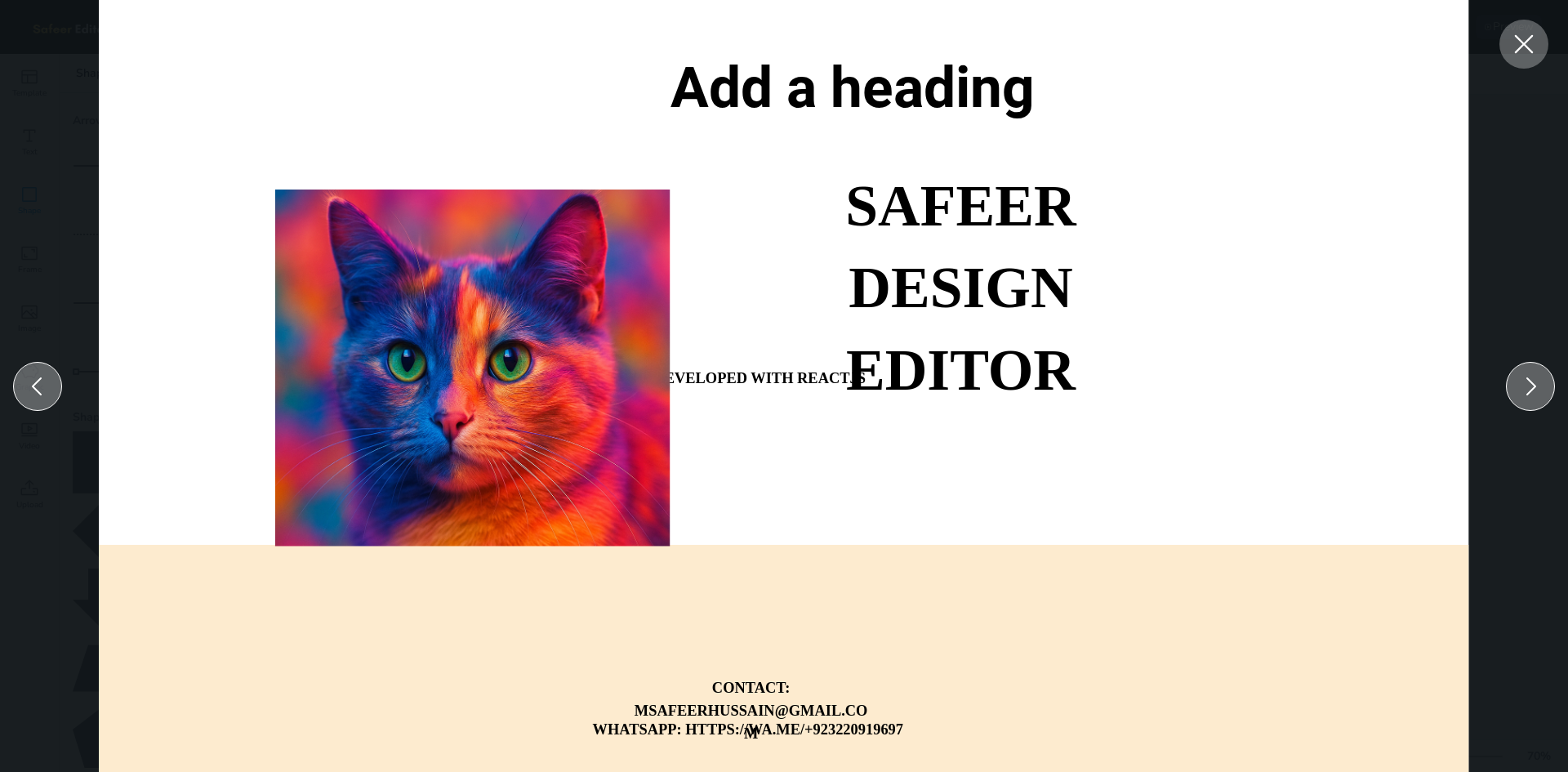 click 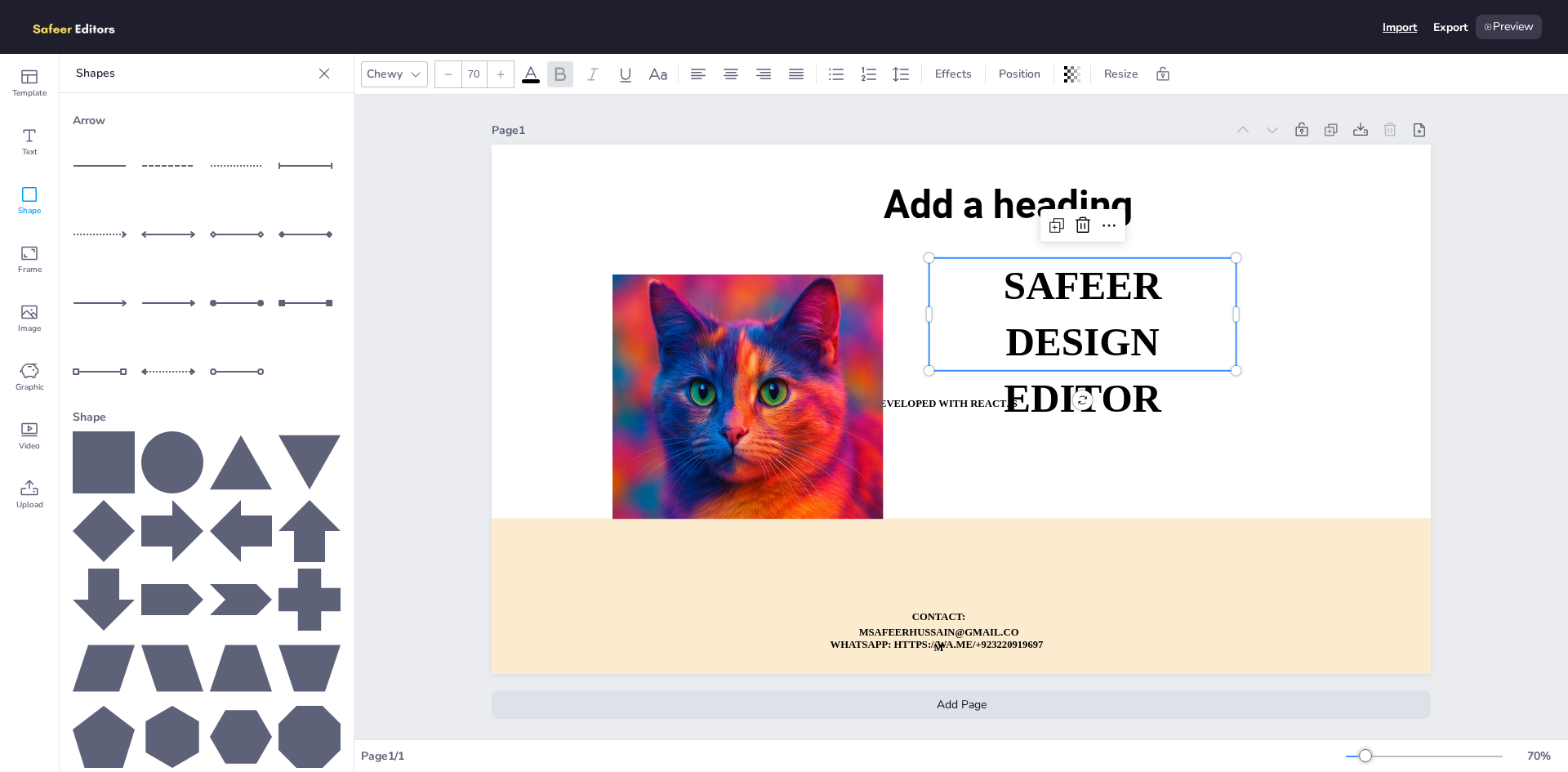 click on "Import" at bounding box center [1400, 27] 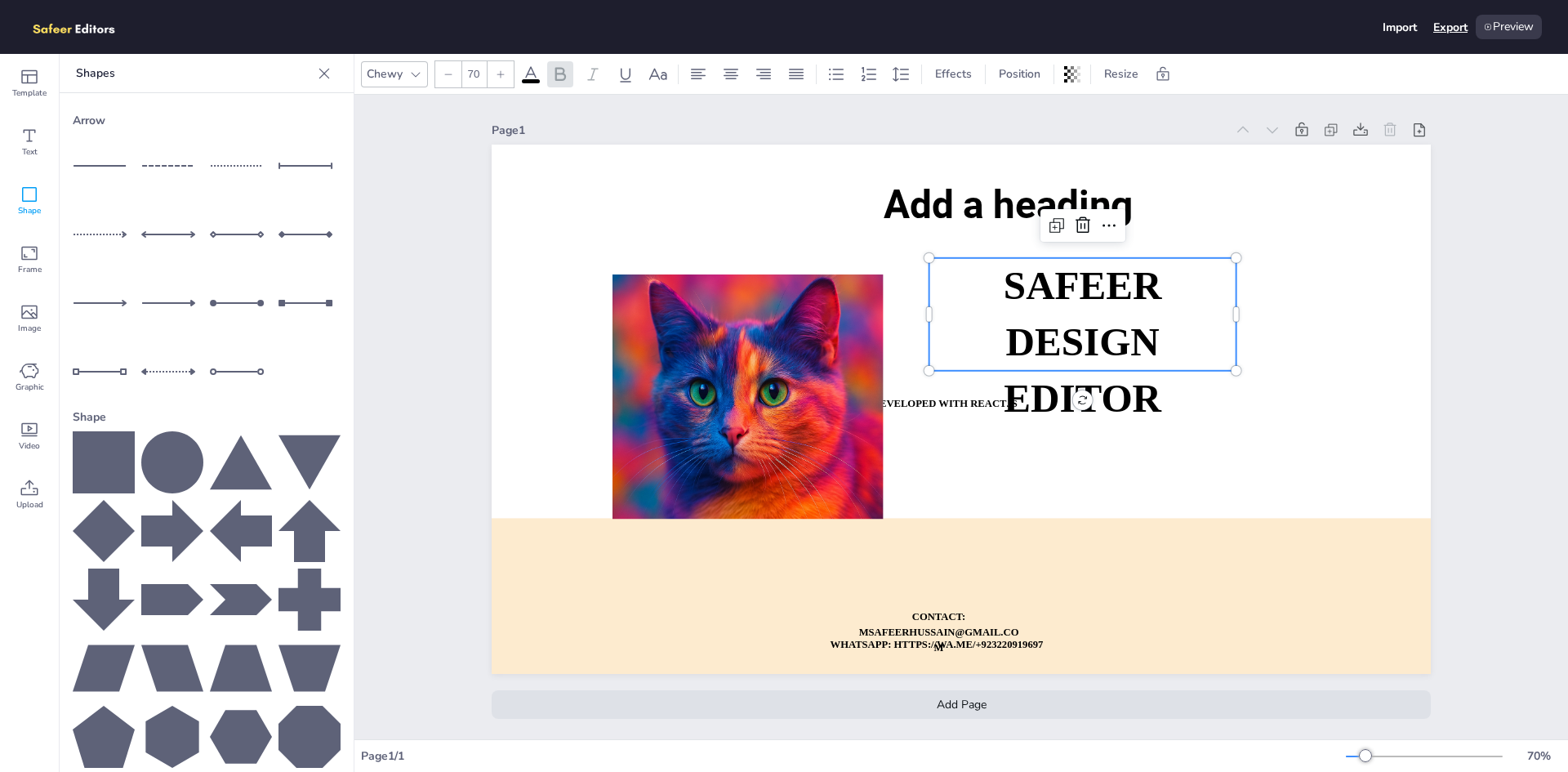 click on "Export" at bounding box center (1450, 27) 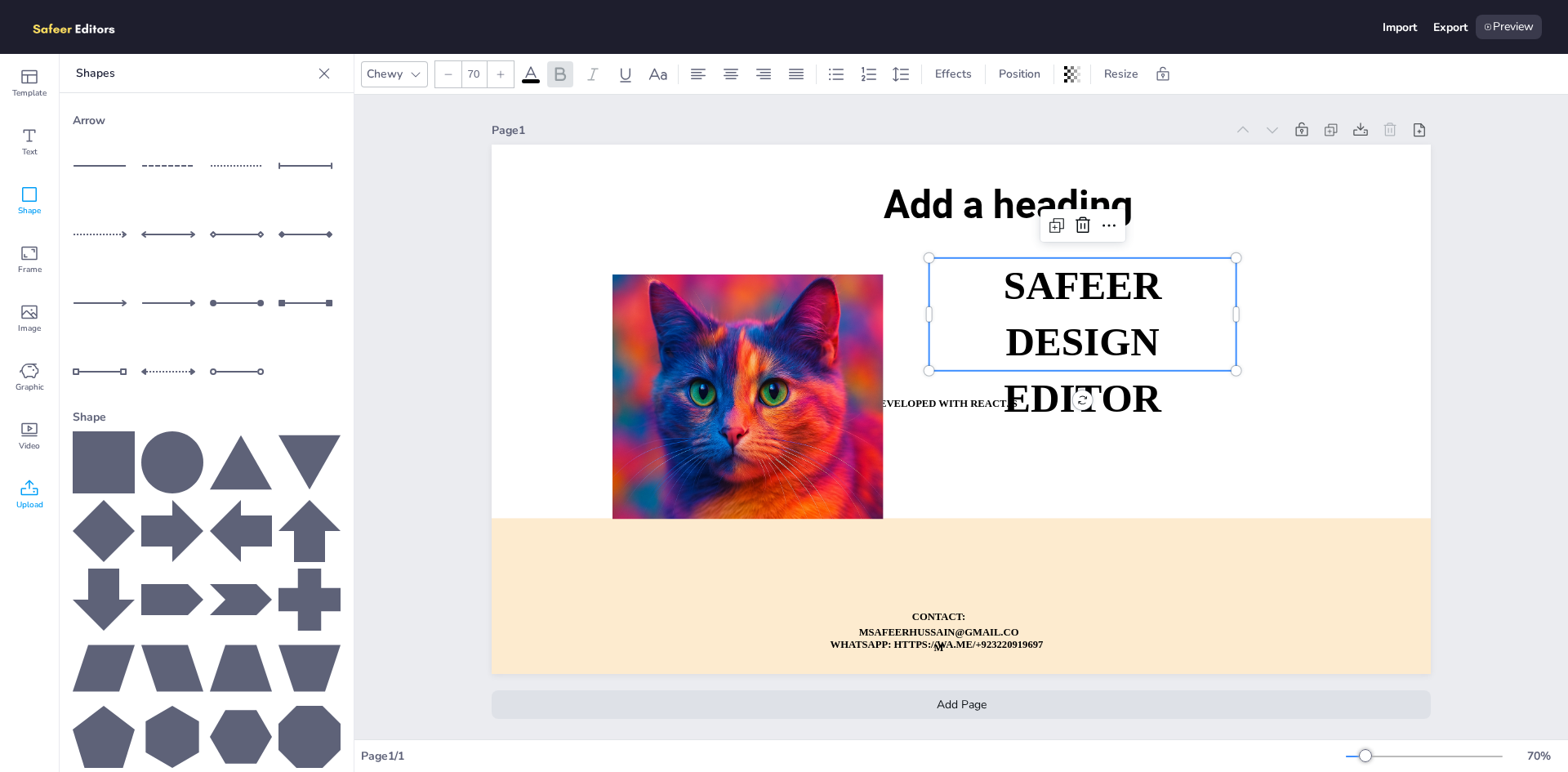click 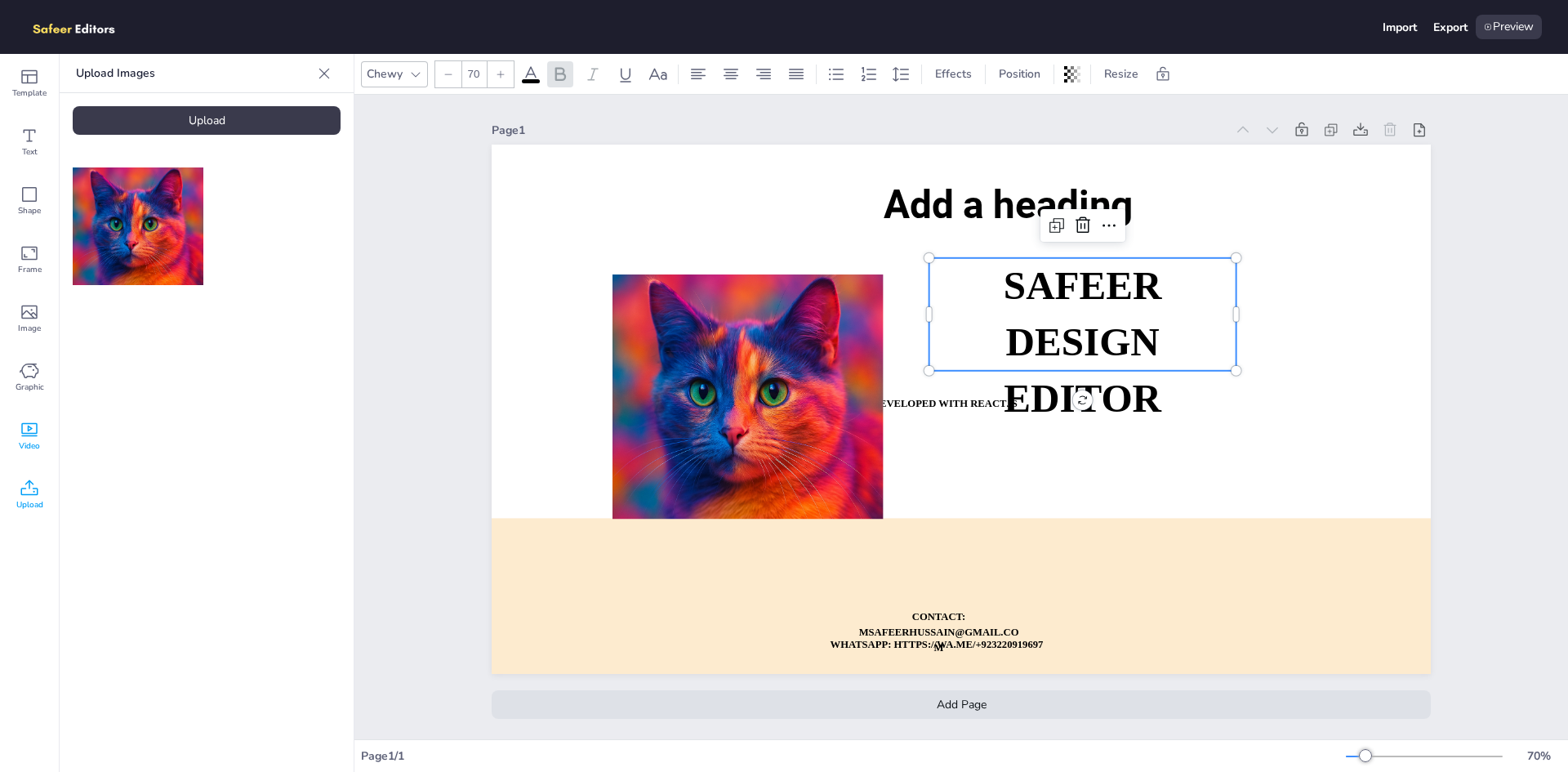 click on "Video" at bounding box center (29, 436) 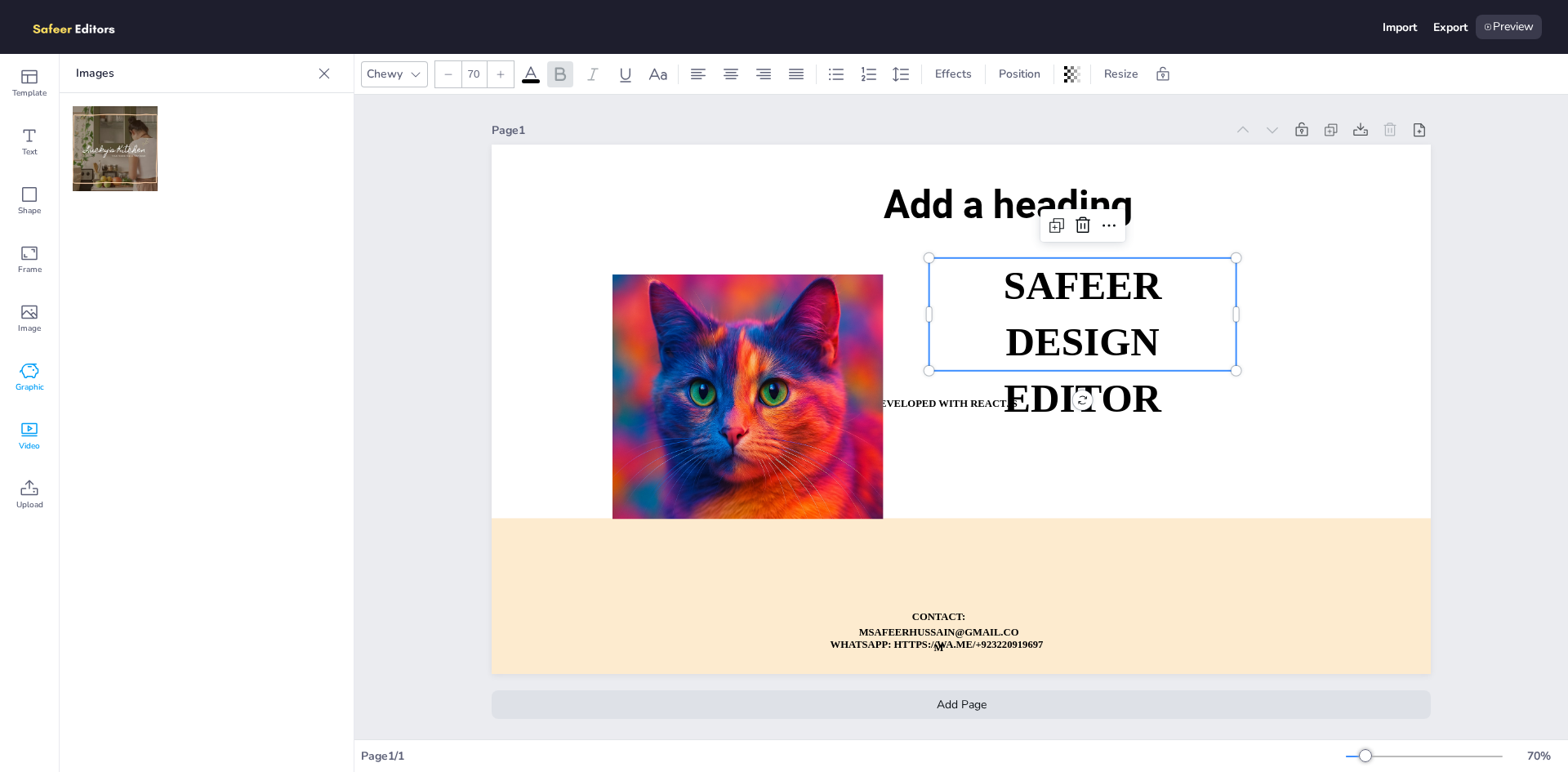 click on "Graphic" at bounding box center [29, 387] 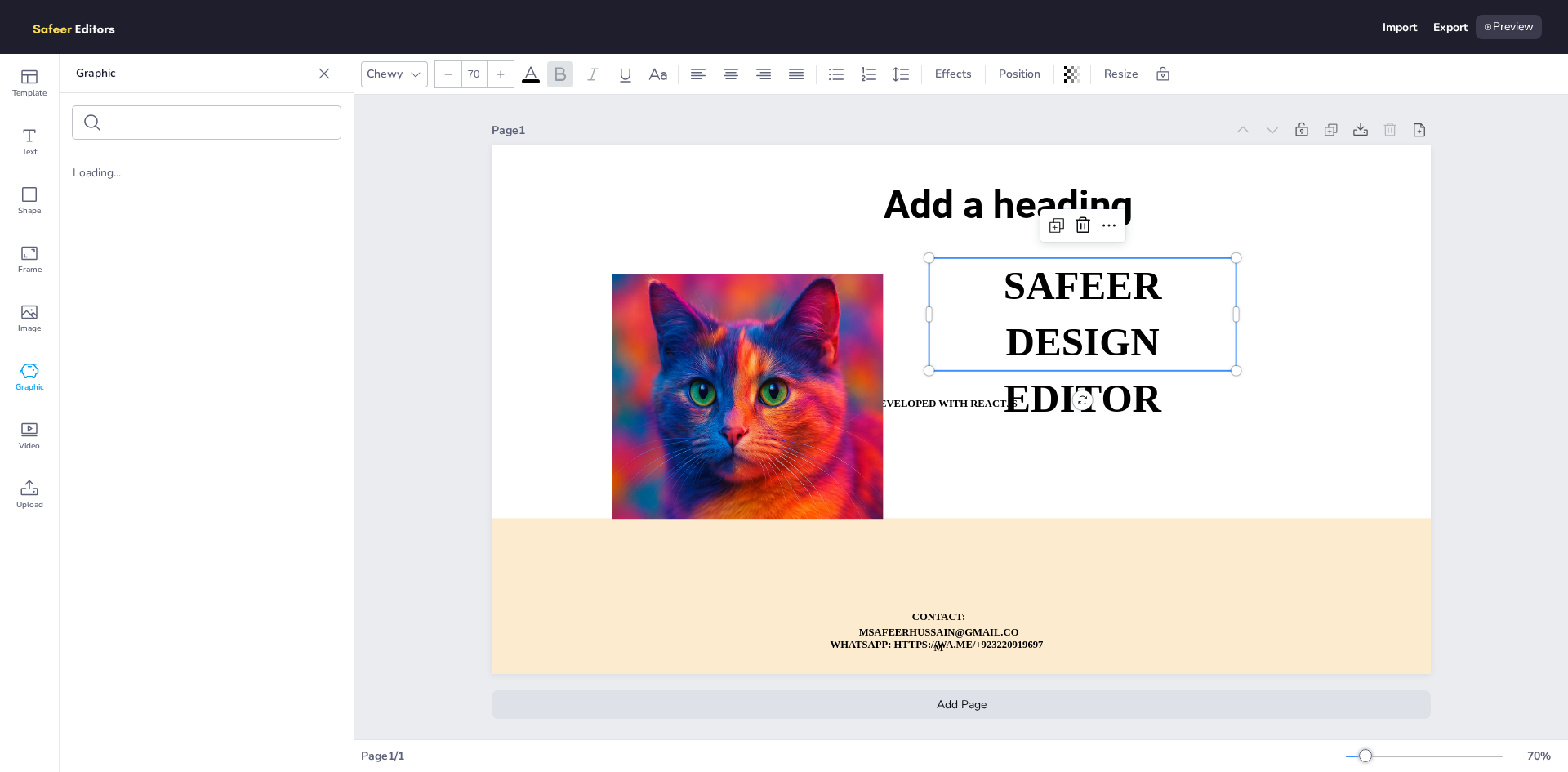 click on "Loading..." at bounding box center [207, 172] 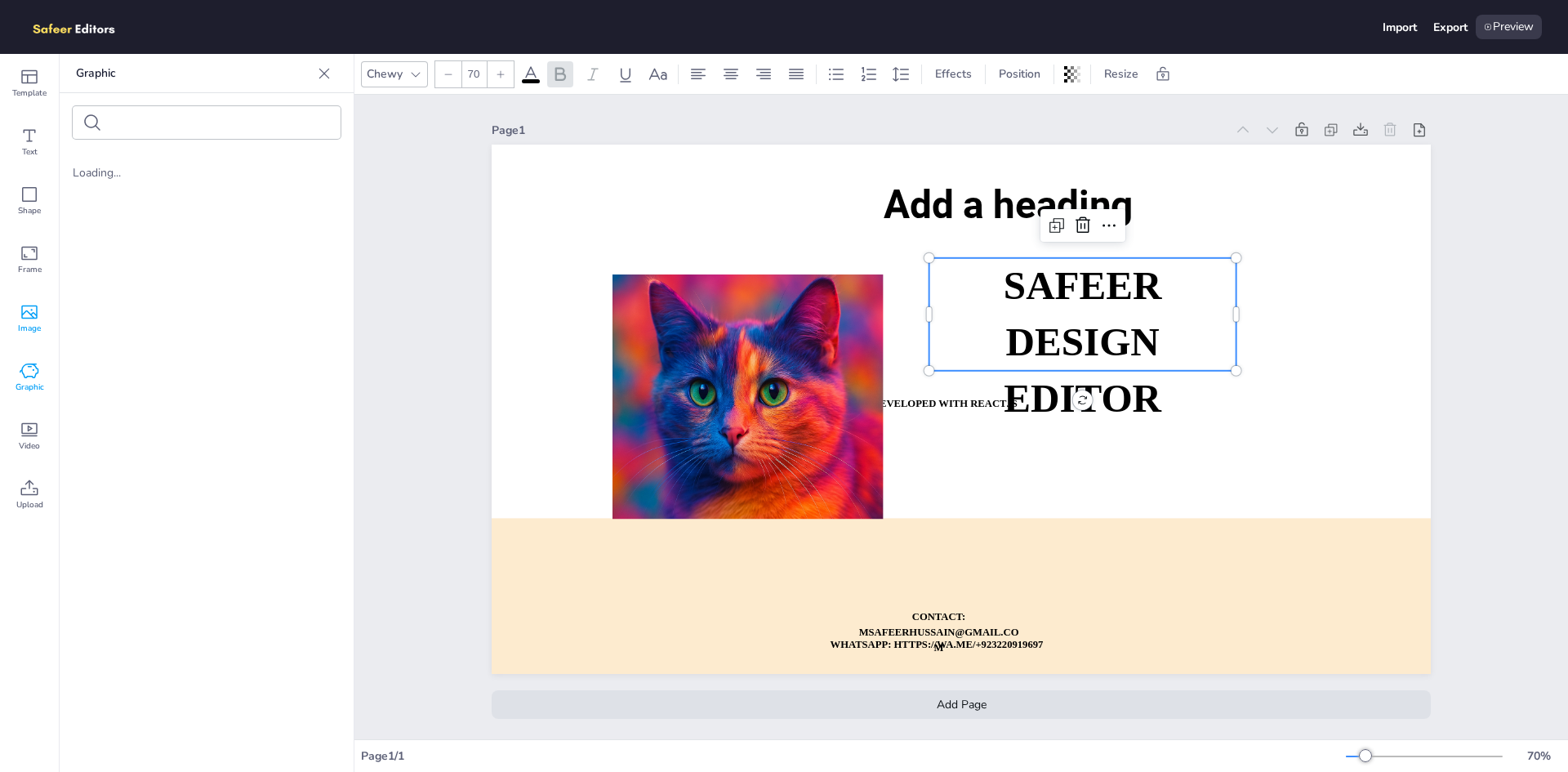 click 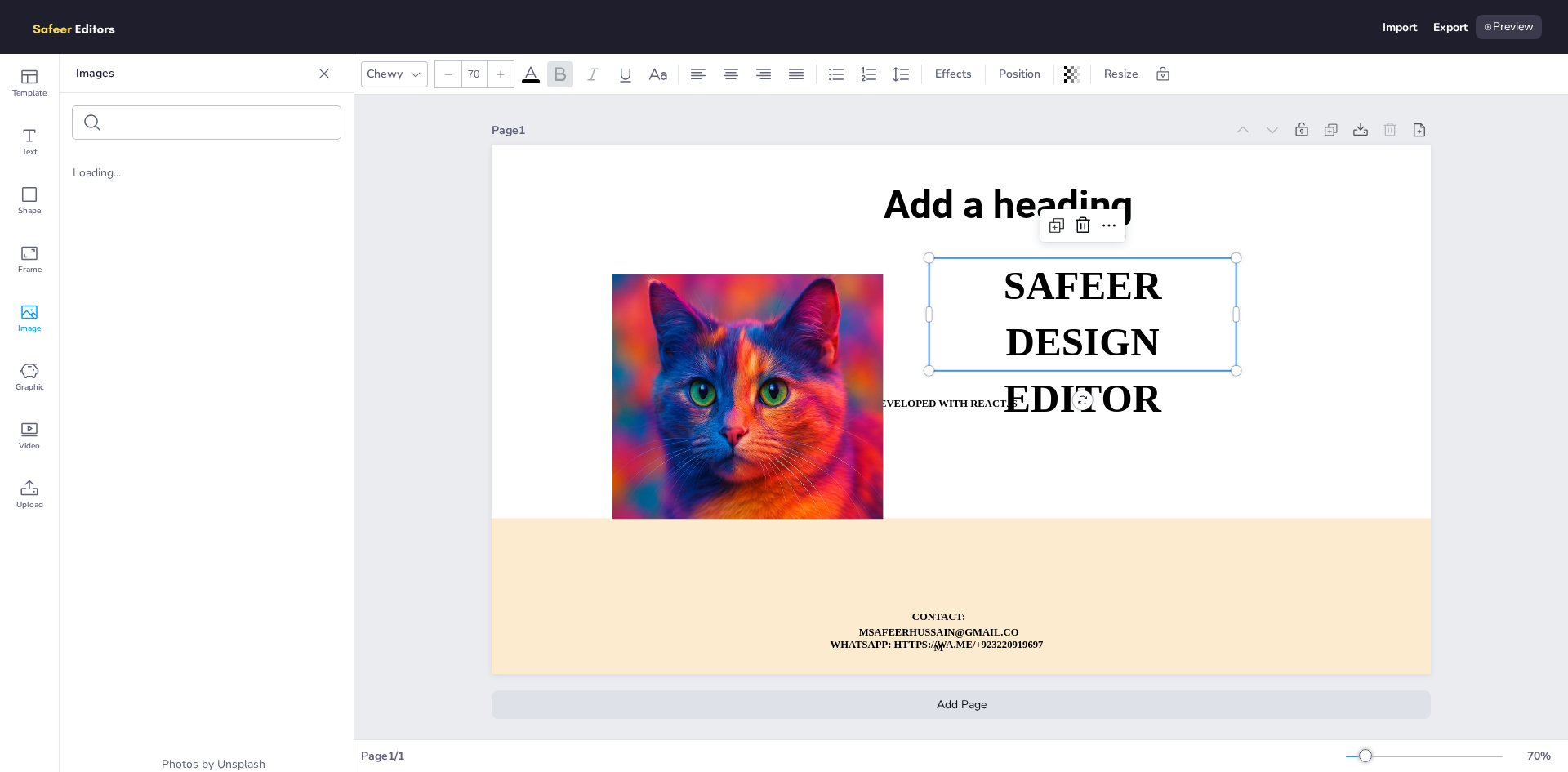 scroll, scrollTop: 4, scrollLeft: 0, axis: vertical 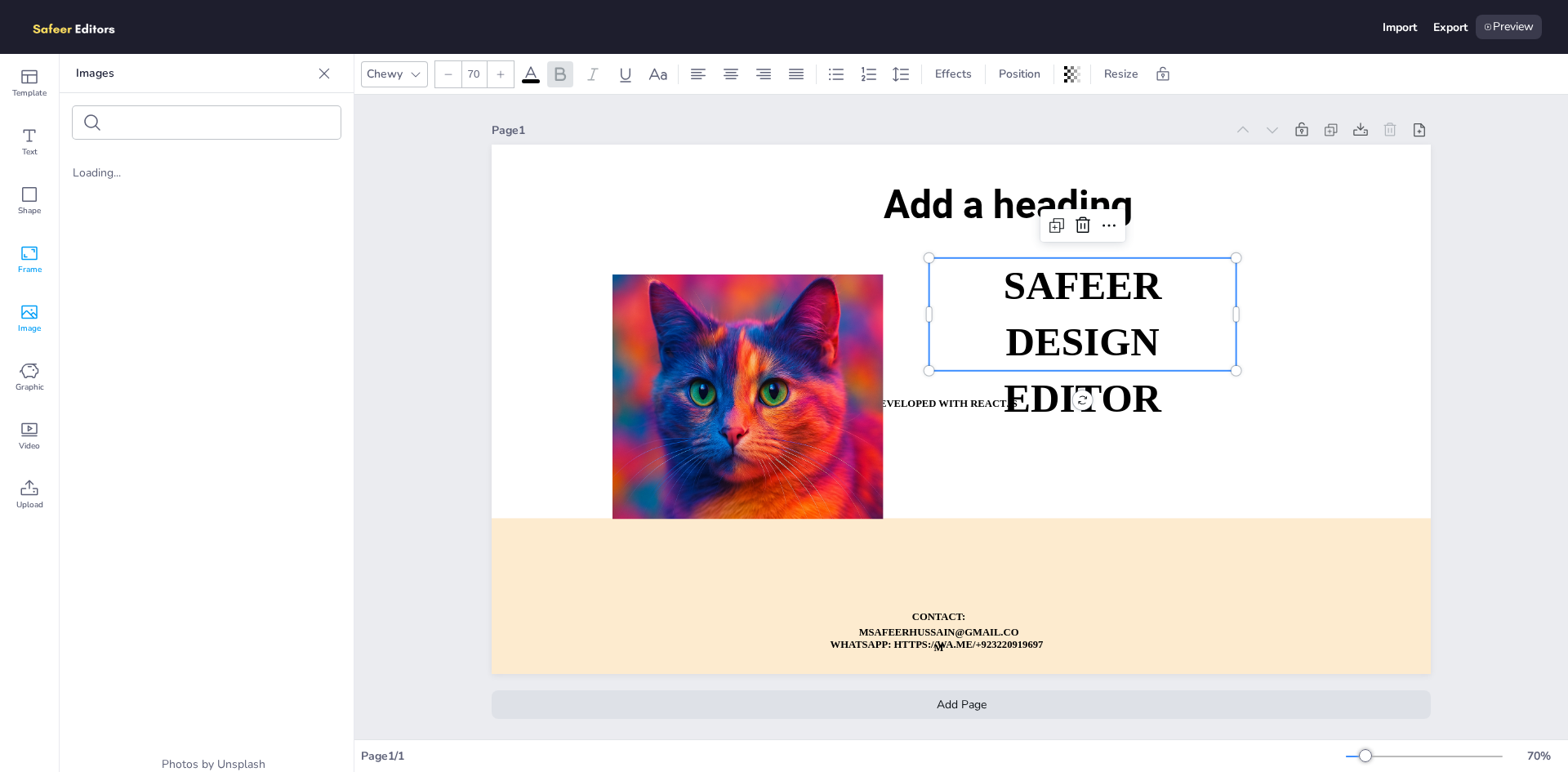 click on "Frame" at bounding box center [29, 270] 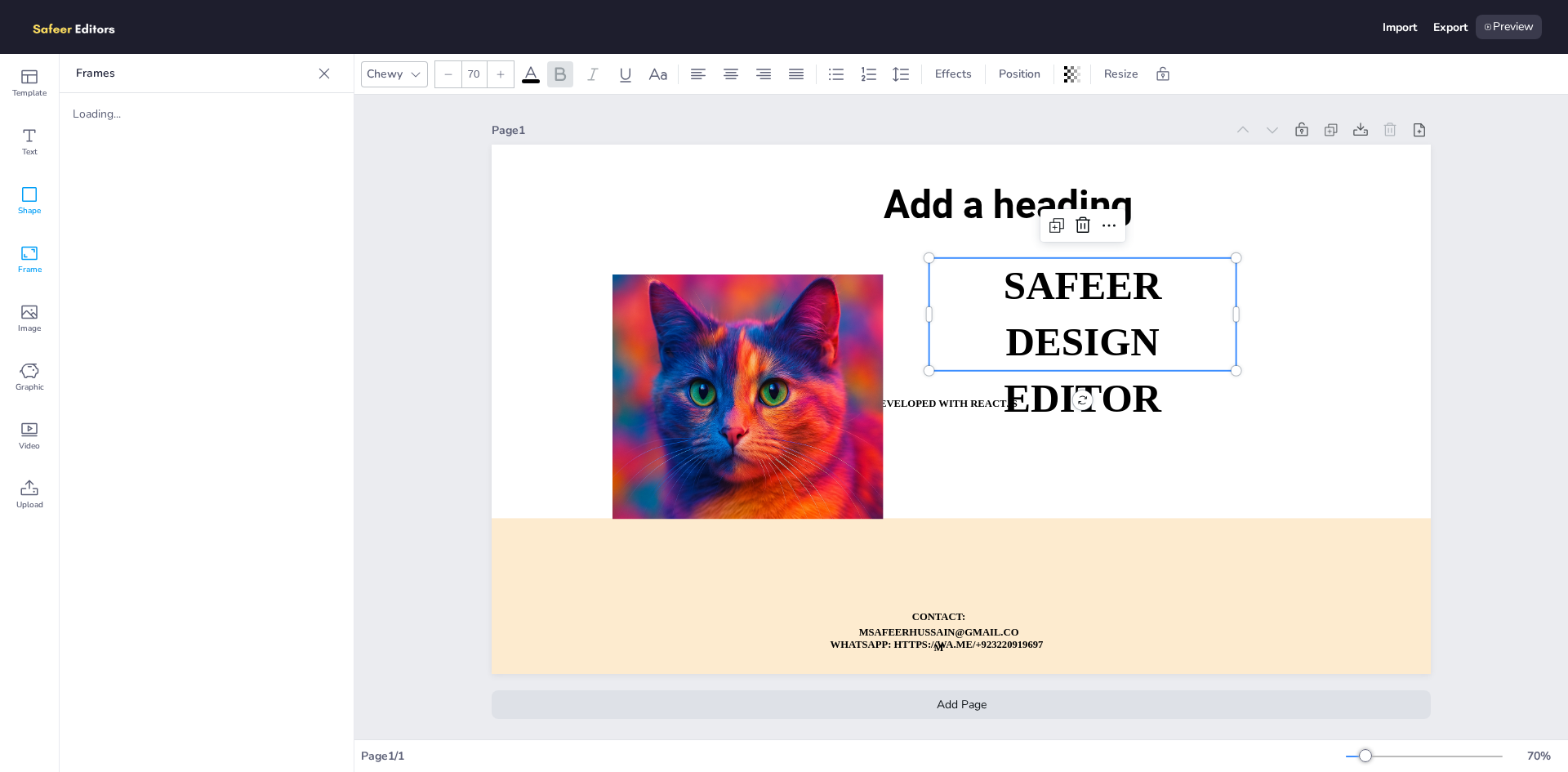 click on "Shape" at bounding box center [29, 211] 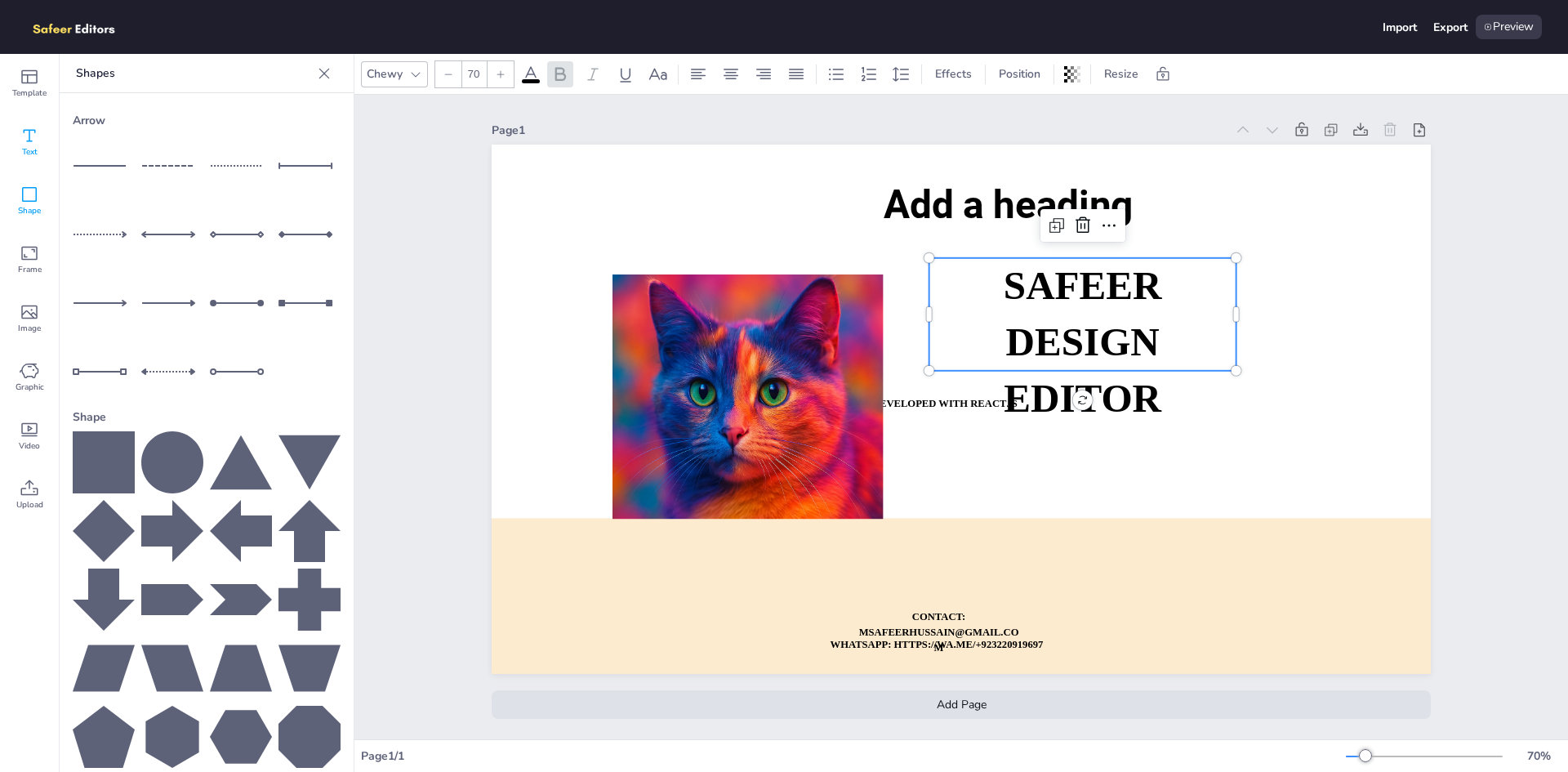 click on "Text" at bounding box center [29, 142] 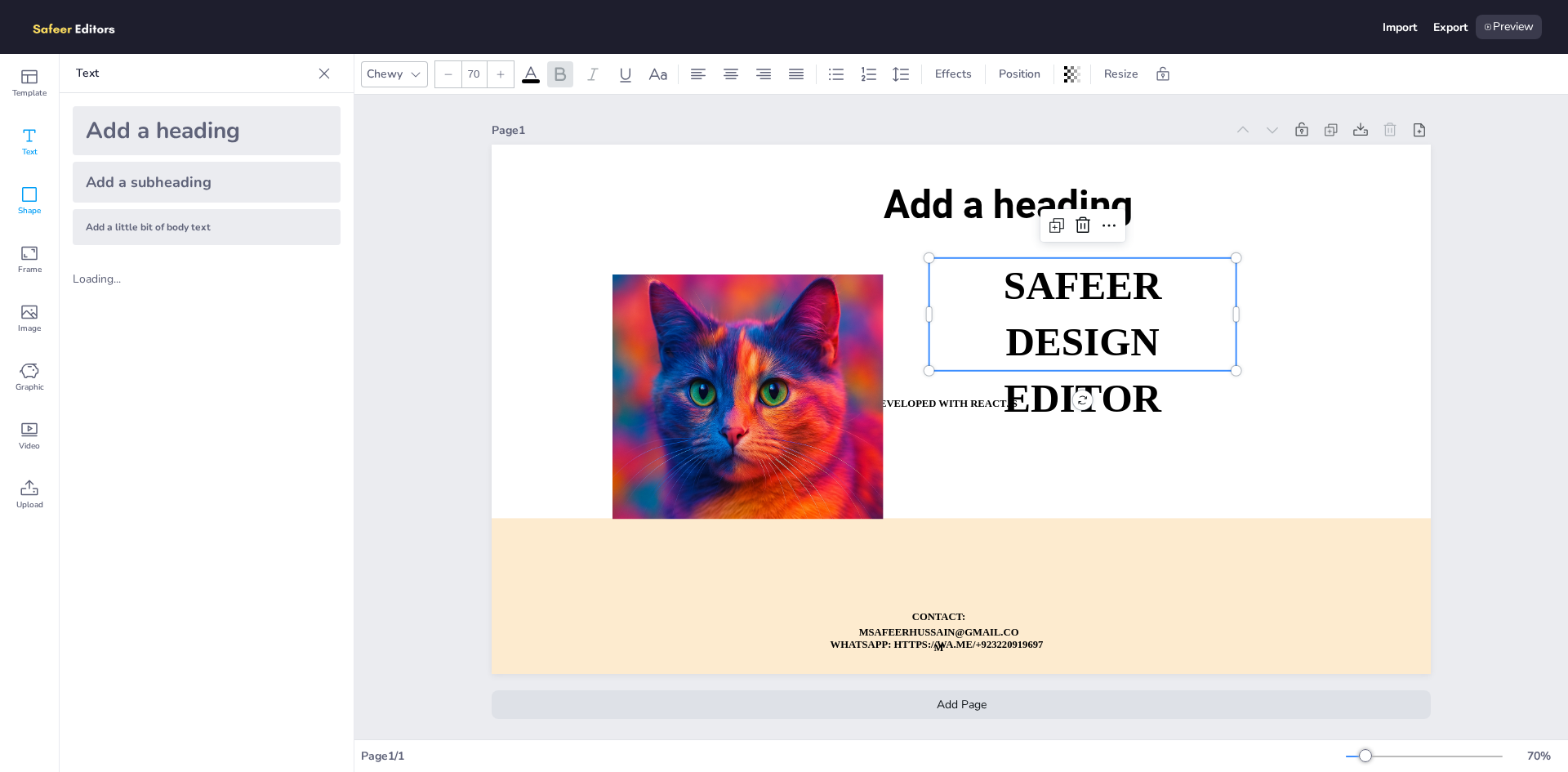 click on "Shape" at bounding box center [29, 211] 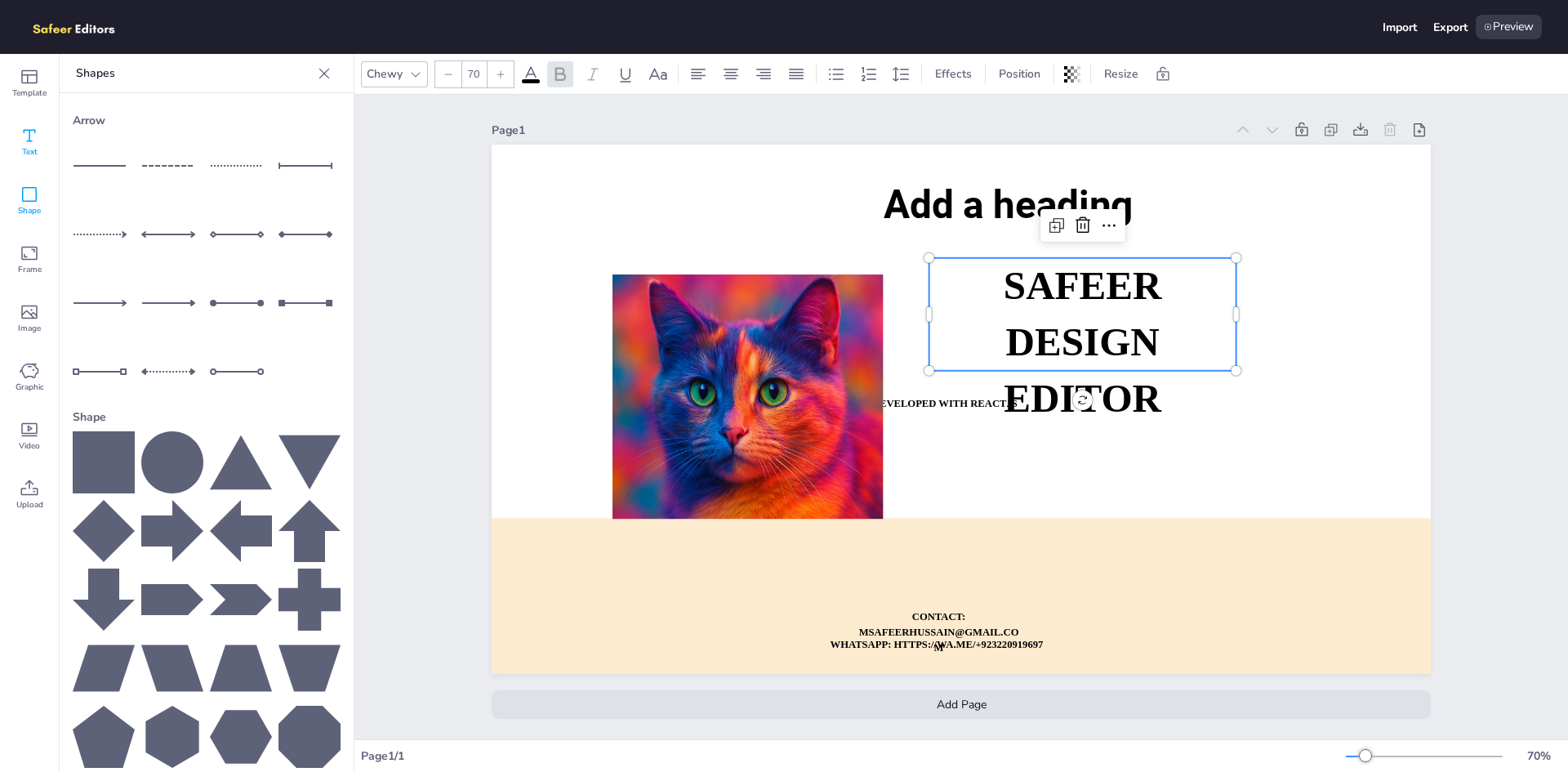 click on "Text" at bounding box center (29, 152) 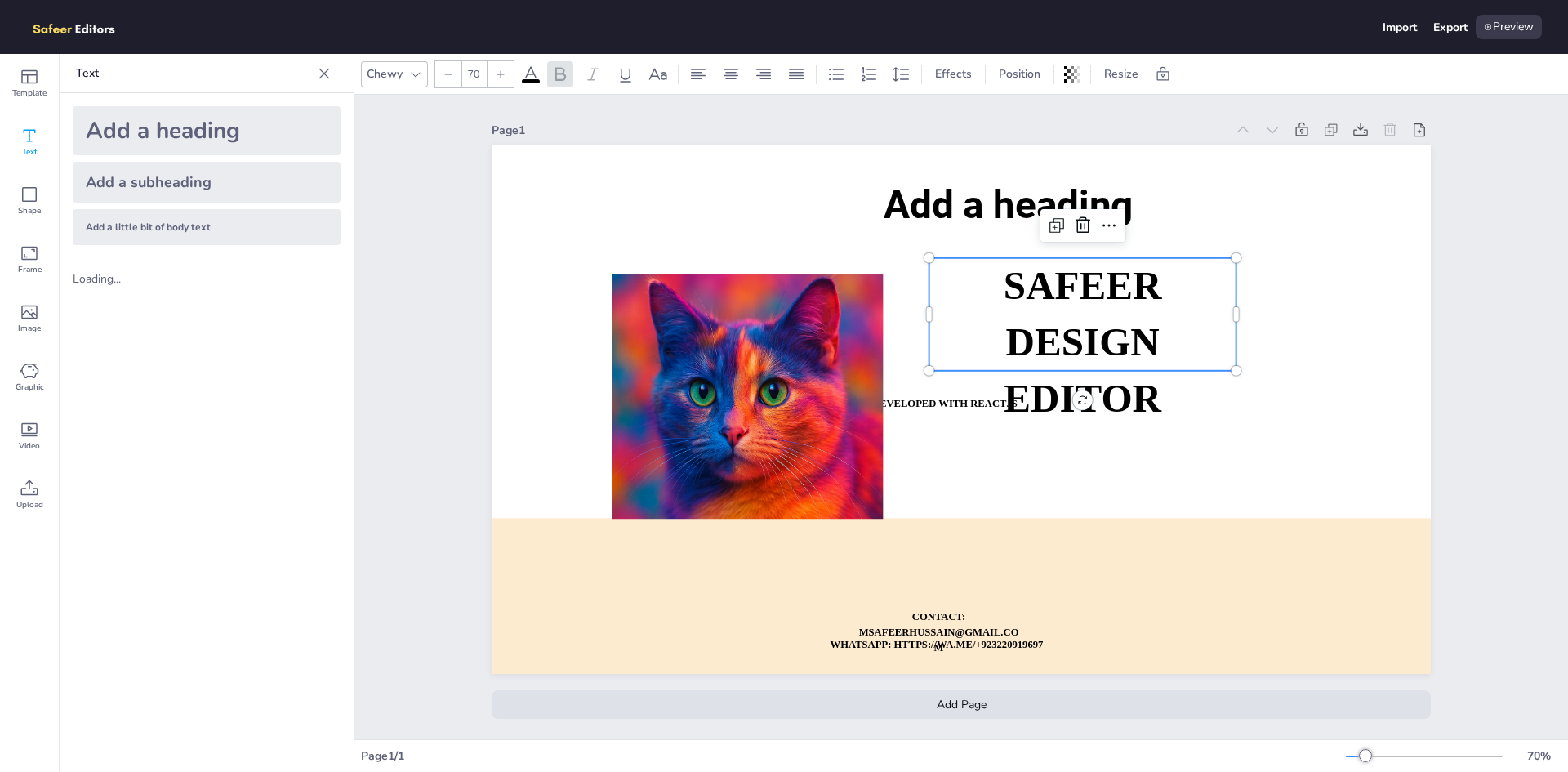 click on "Loading..." at bounding box center (115, 279) 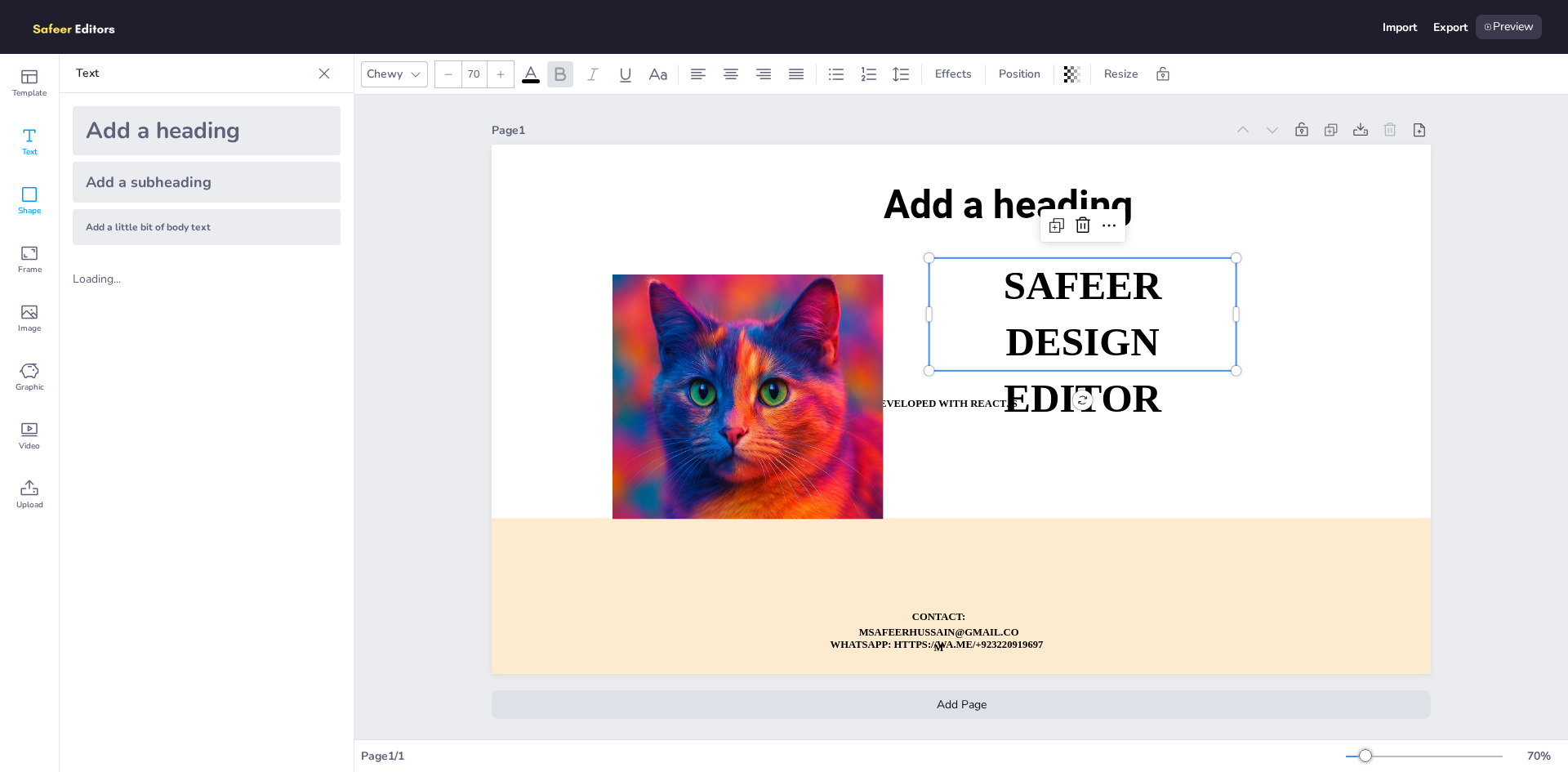 click 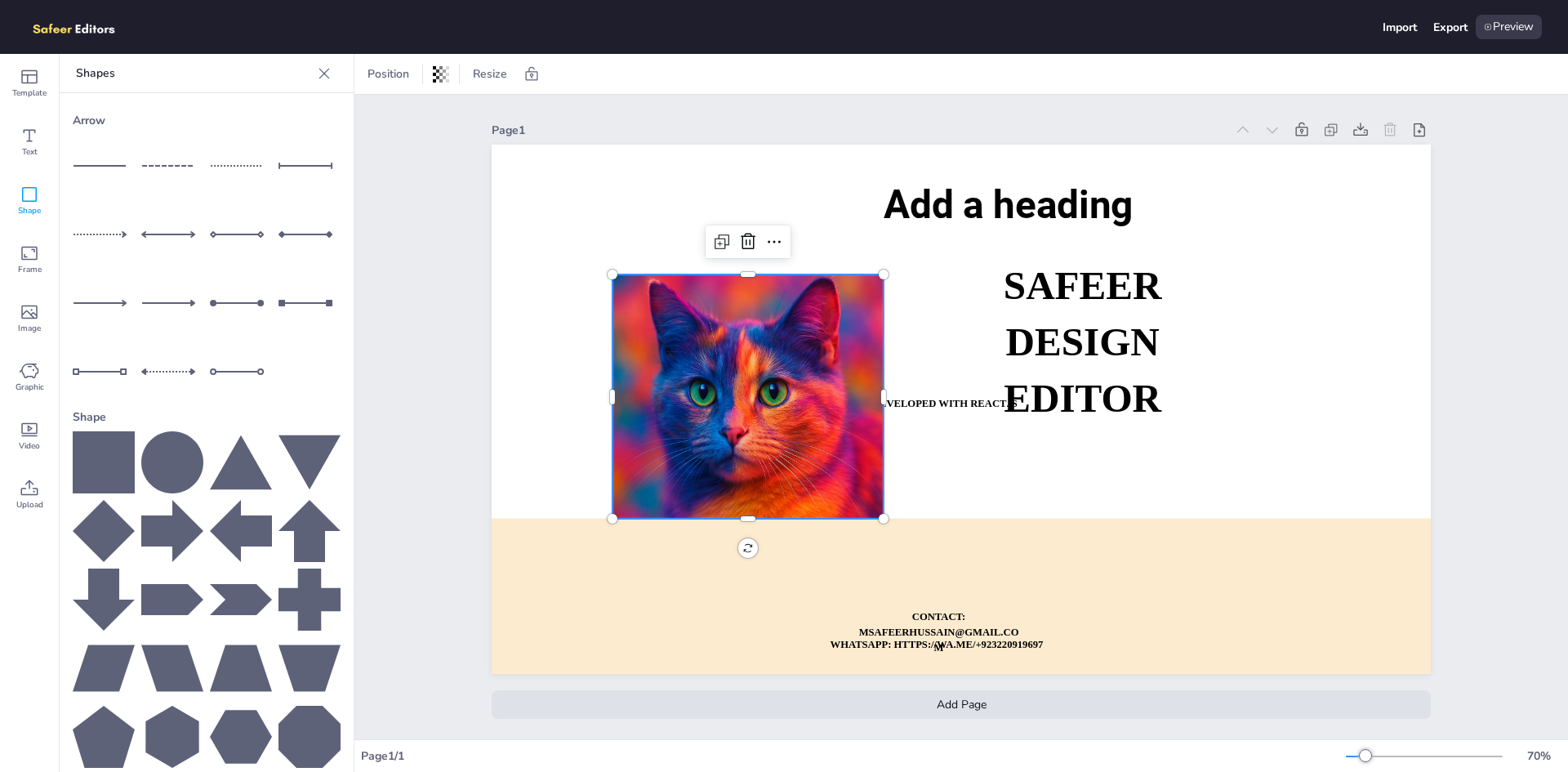 click at bounding box center (748, 396) 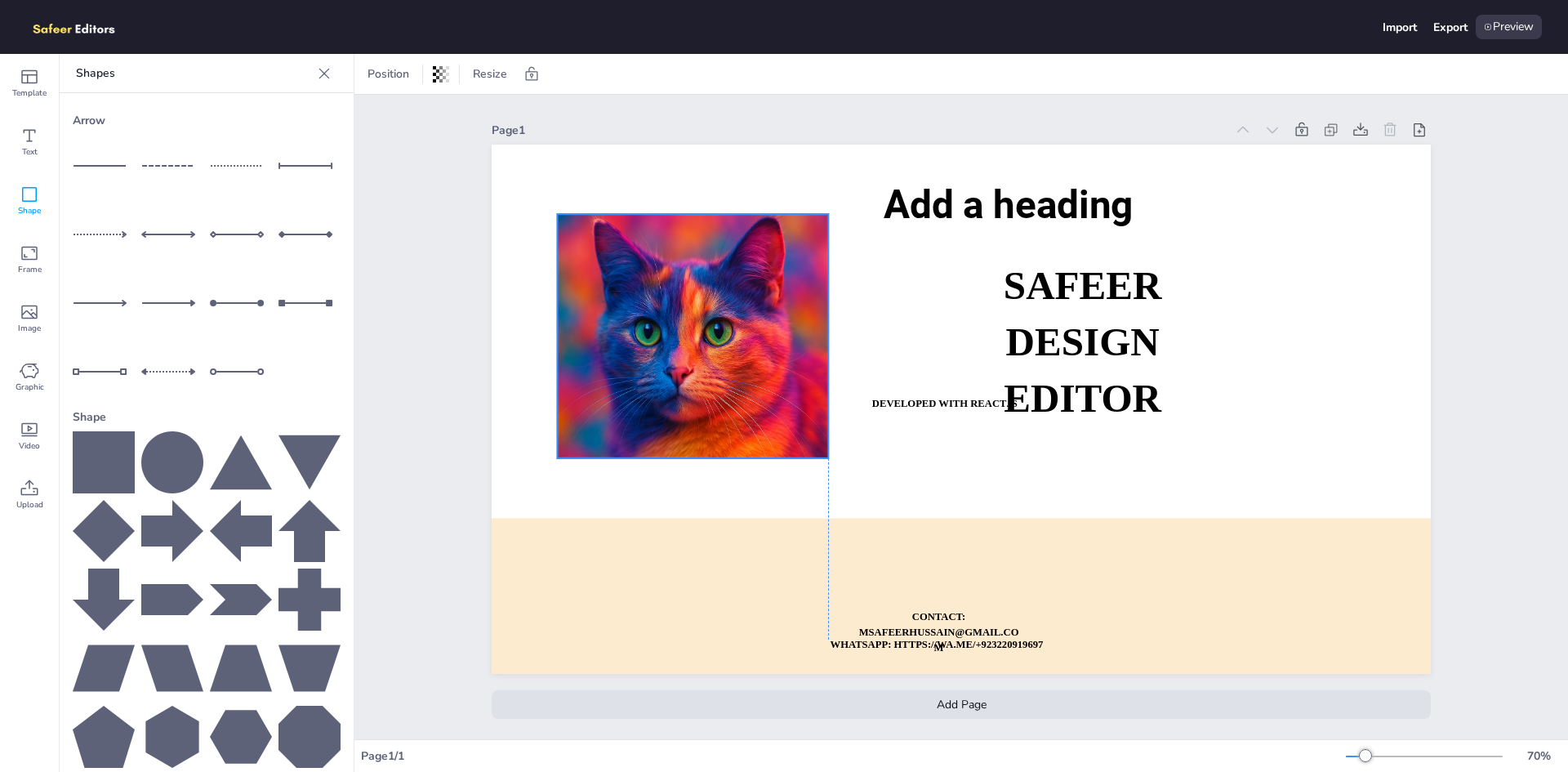 drag, startPoint x: 671, startPoint y: 421, endPoint x: 614, endPoint y: 360, distance: 83.486526 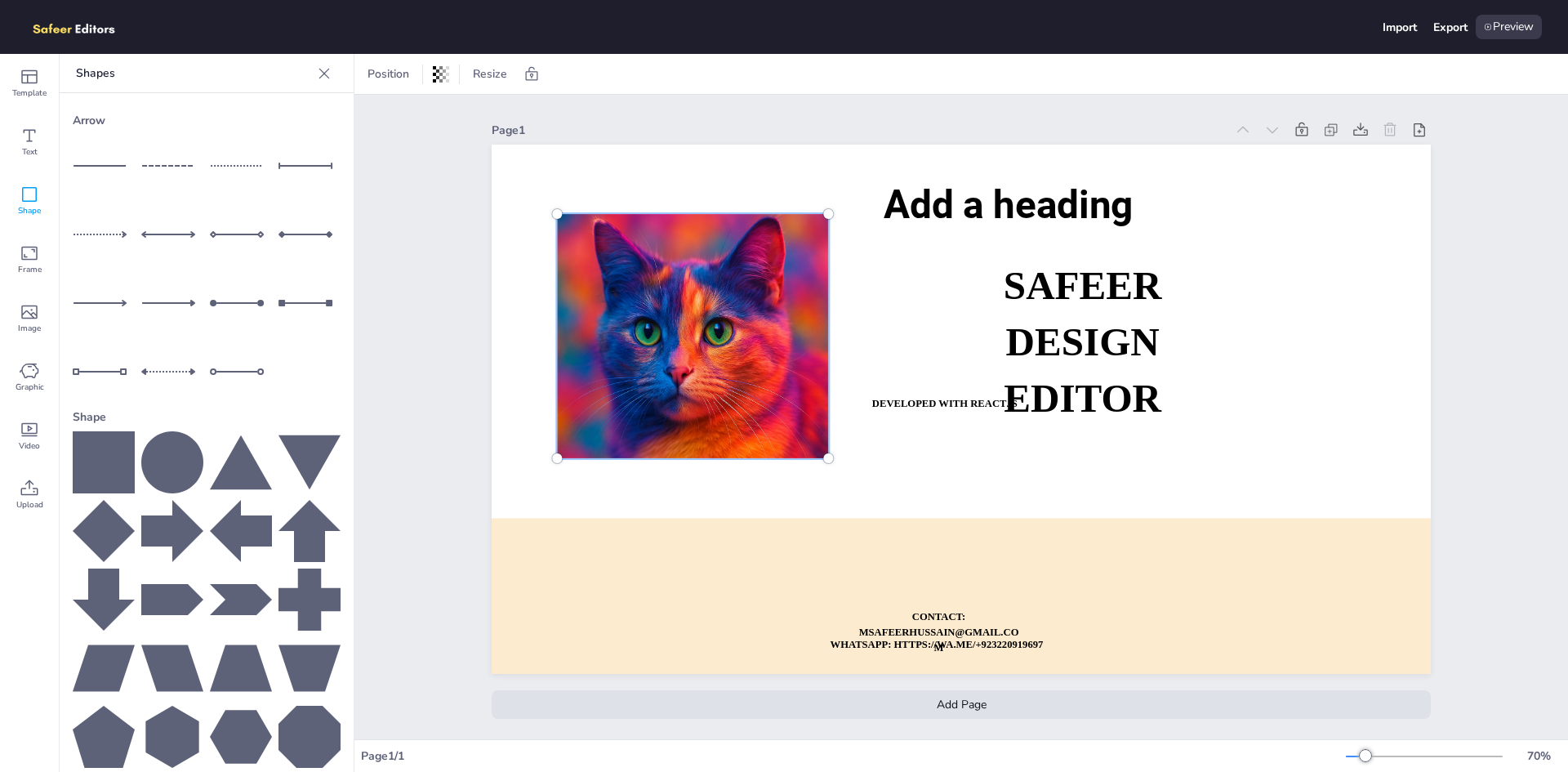 scroll, scrollTop: 0, scrollLeft: 0, axis: both 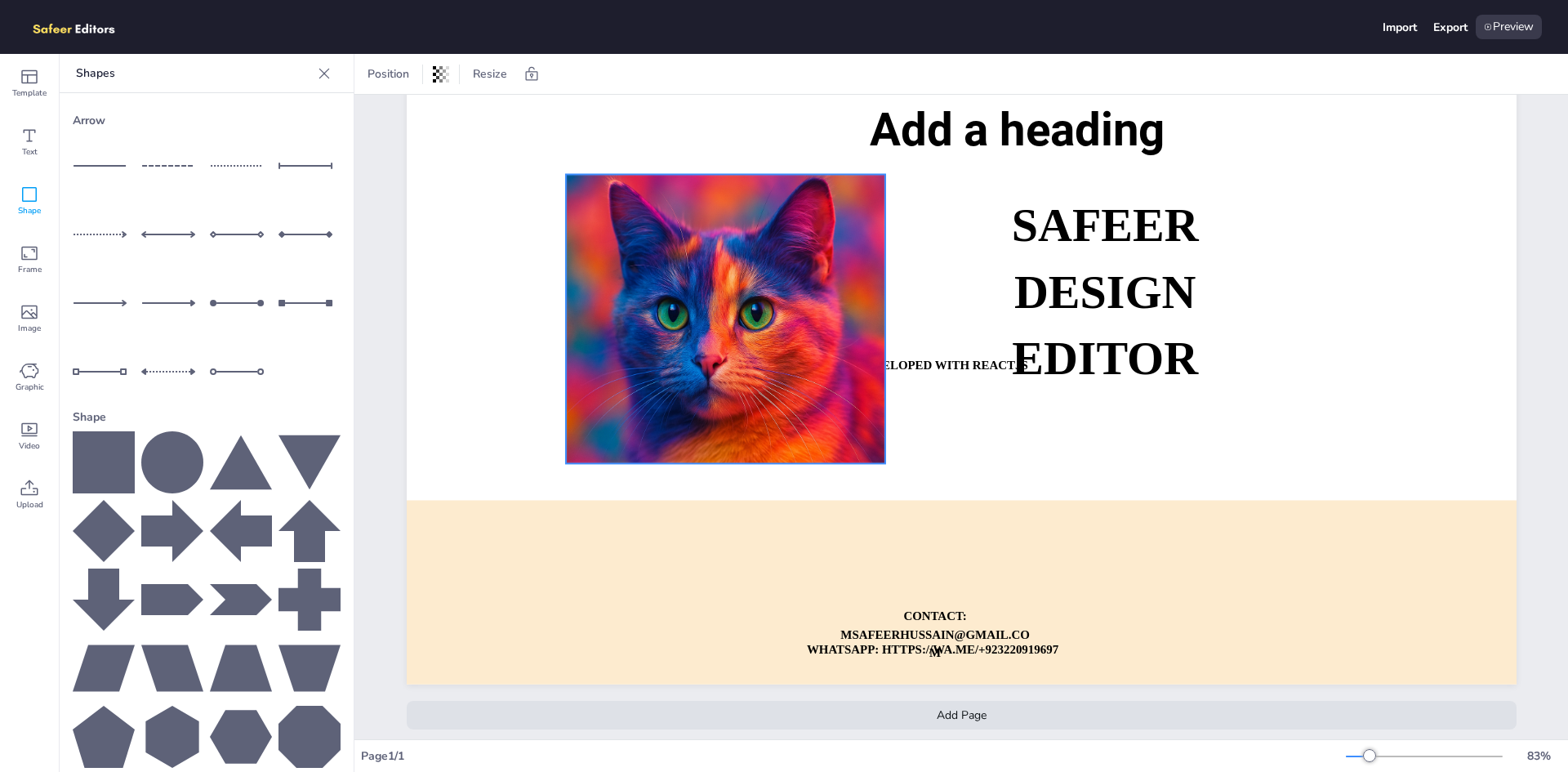 drag, startPoint x: 651, startPoint y: 260, endPoint x: 727, endPoint y: 291, distance: 82.07923 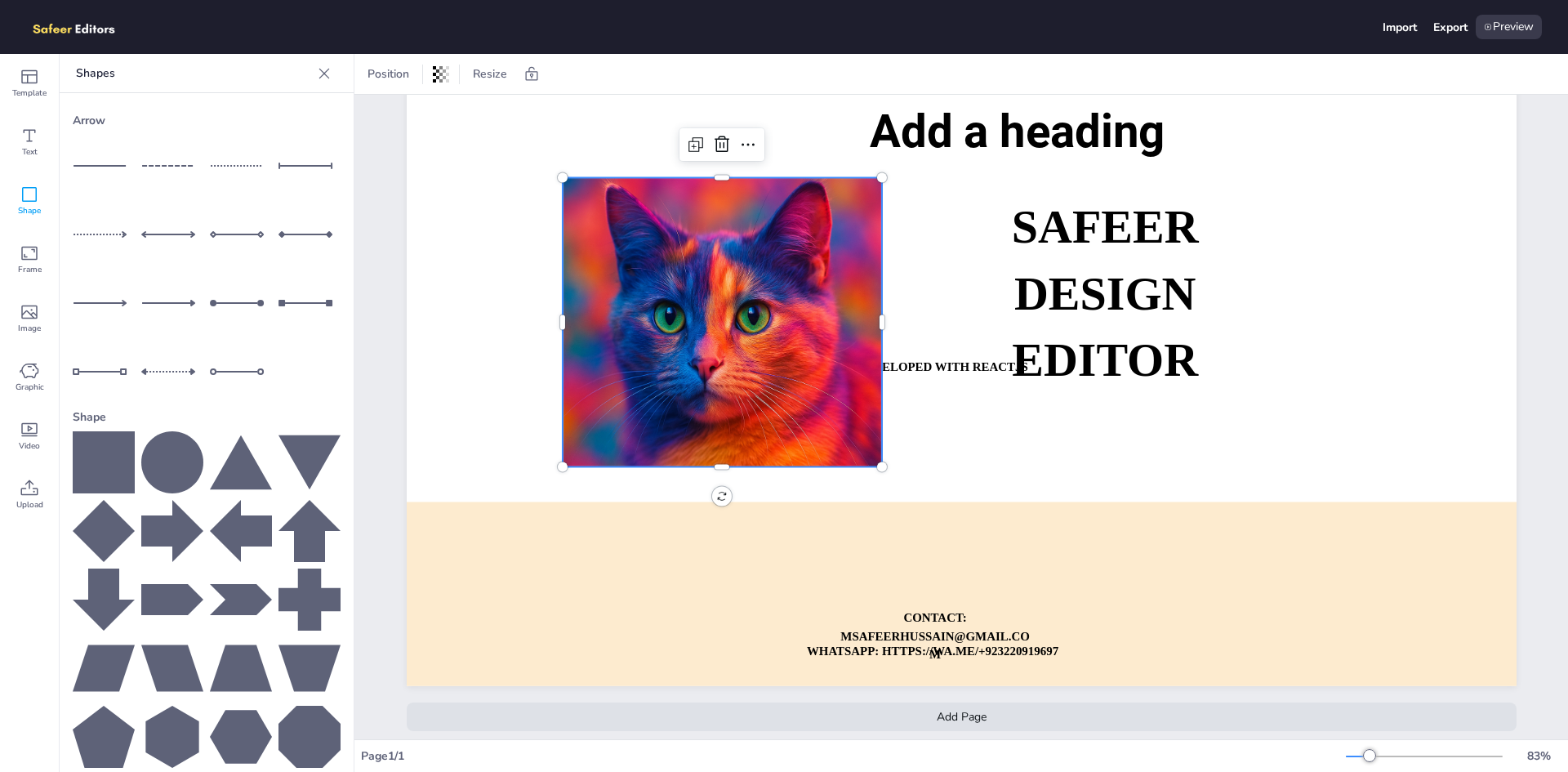 scroll, scrollTop: 0, scrollLeft: 0, axis: both 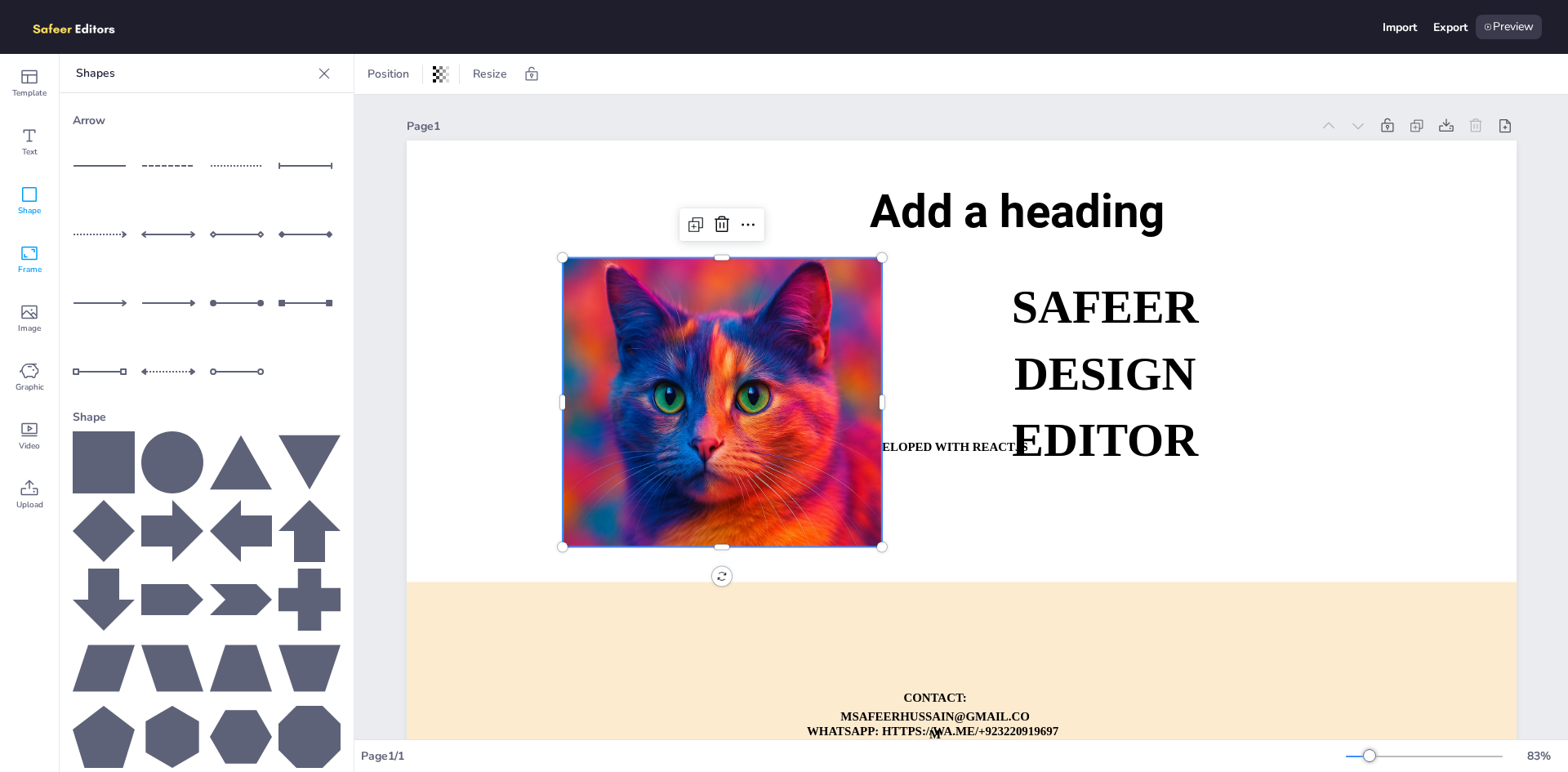 click on "Frame" at bounding box center (29, 260) 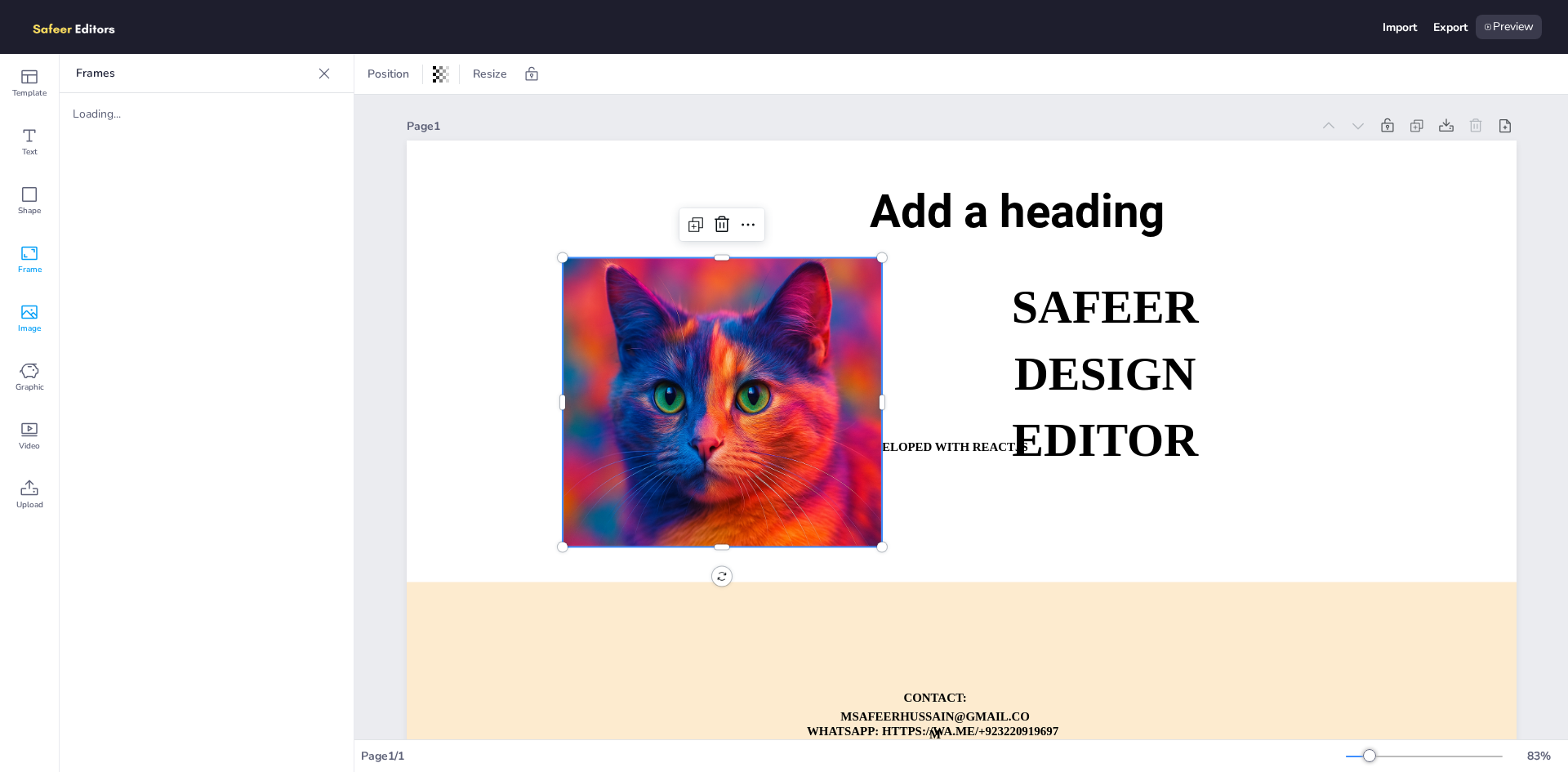 click on "Image" at bounding box center [29, 319] 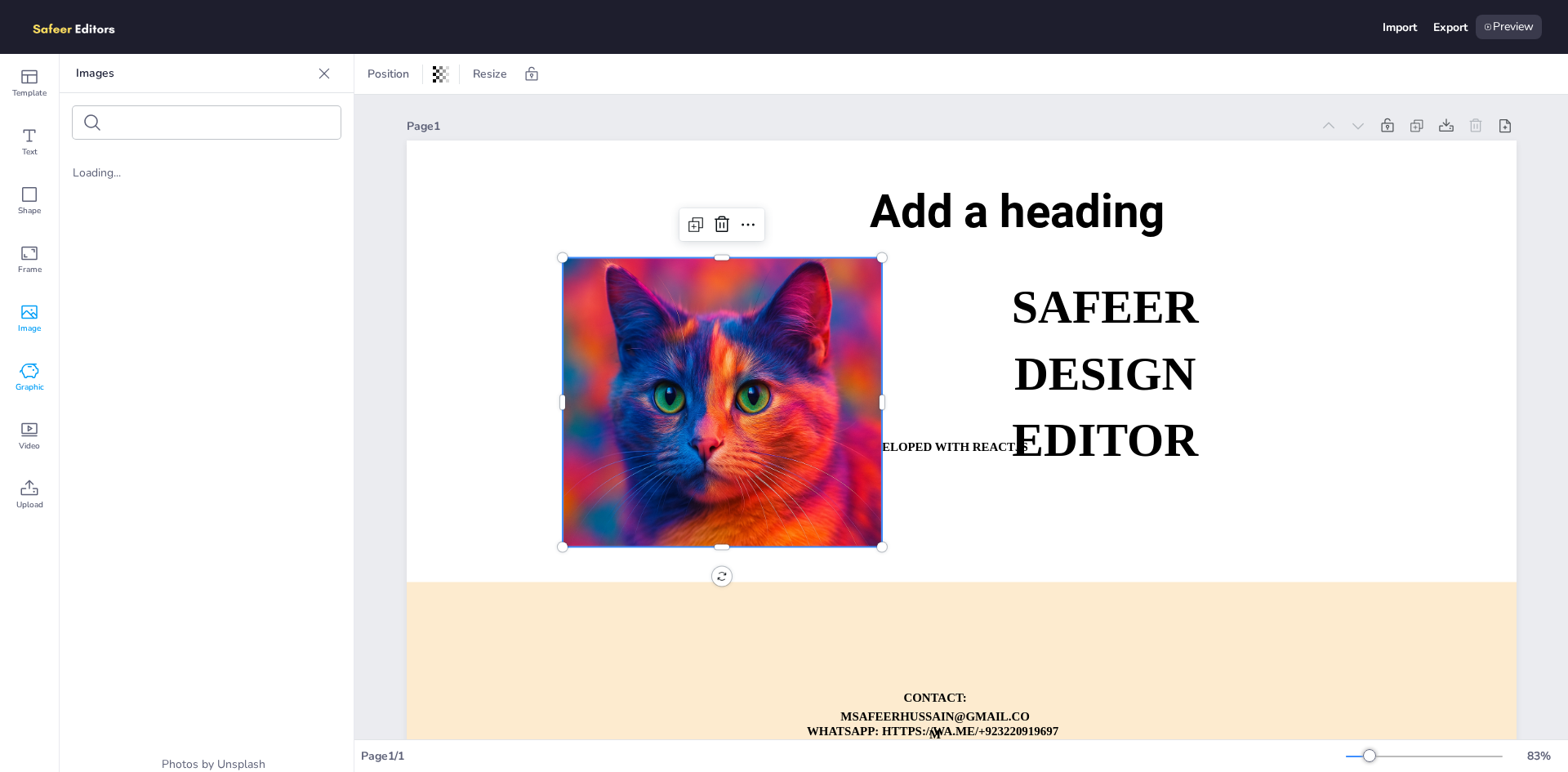 click on "Graphic" at bounding box center (29, 377) 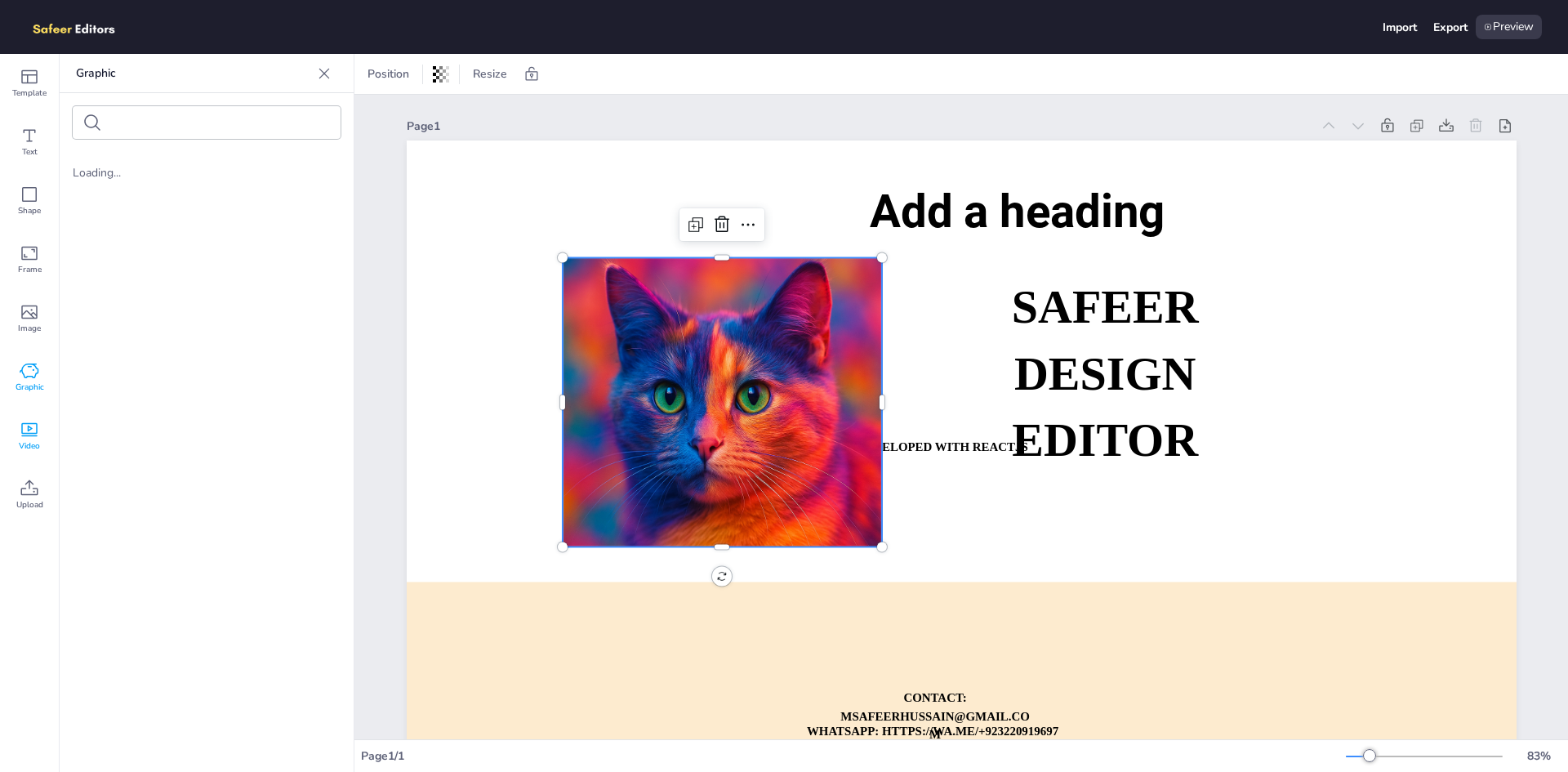 click on "Video" at bounding box center [29, 436] 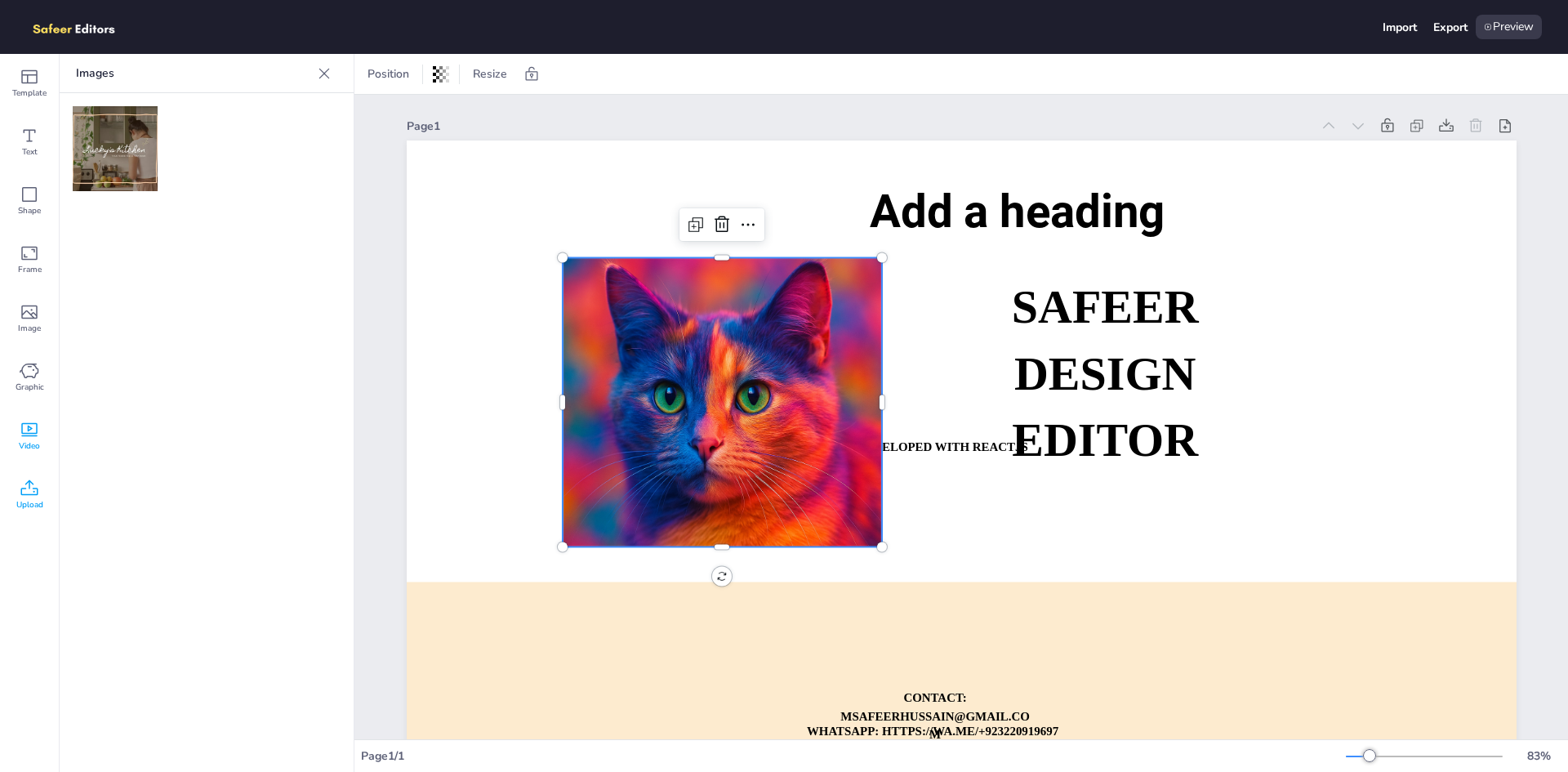 click 